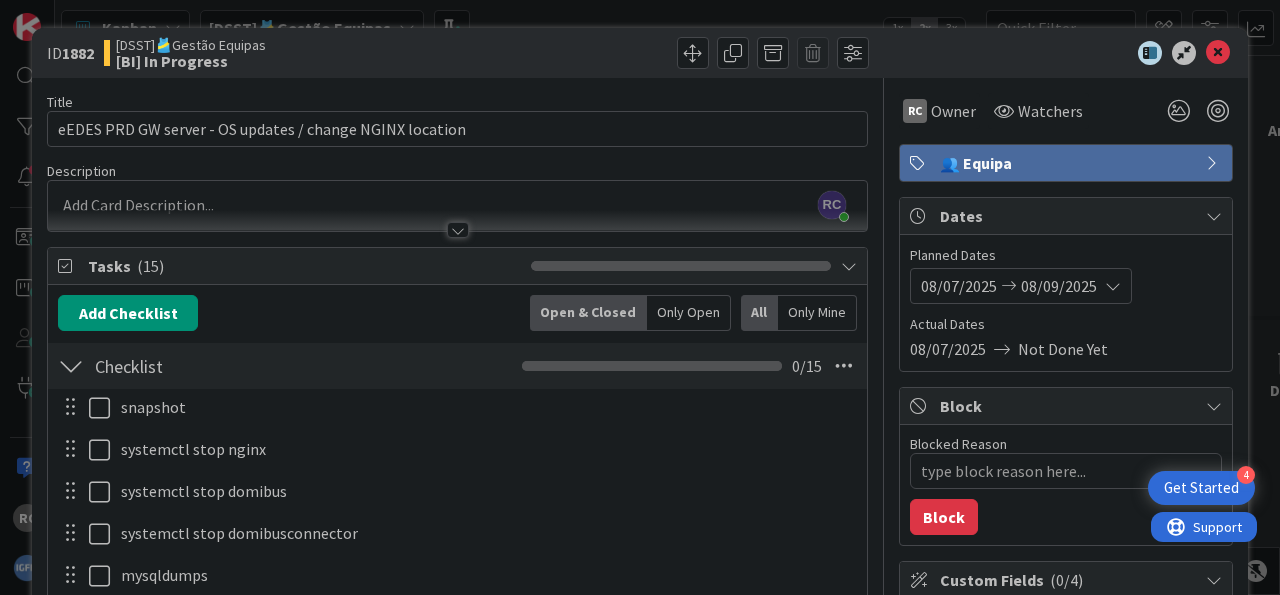 scroll, scrollTop: 0, scrollLeft: 0, axis: both 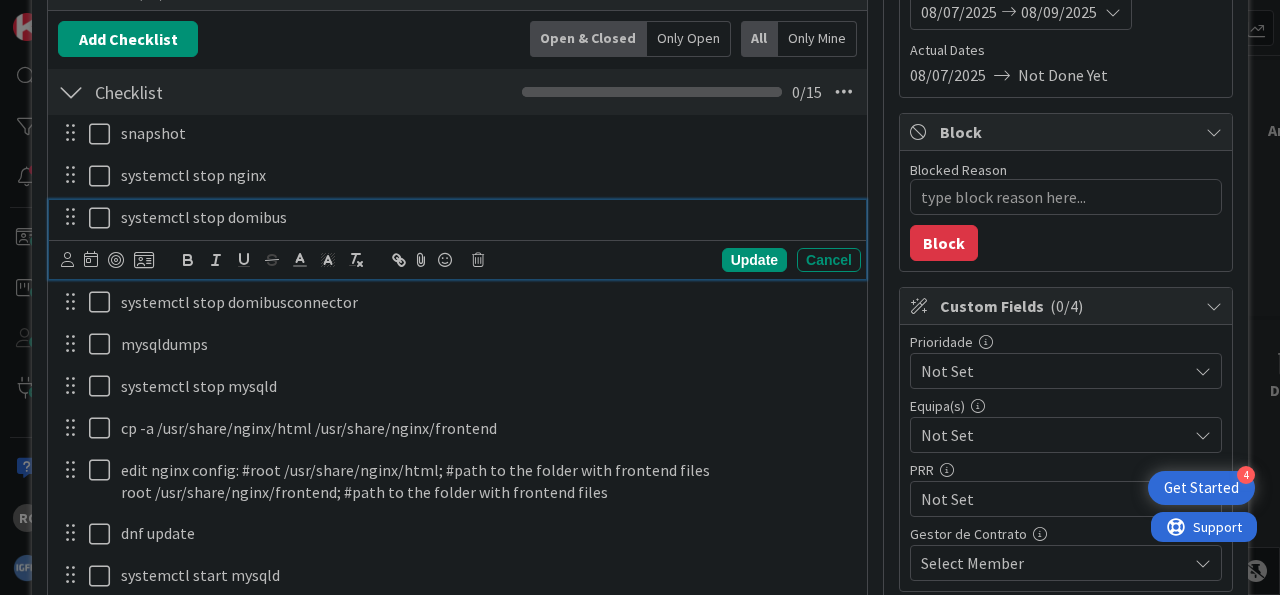 click on "systemctl stop domibus" at bounding box center (487, 217) 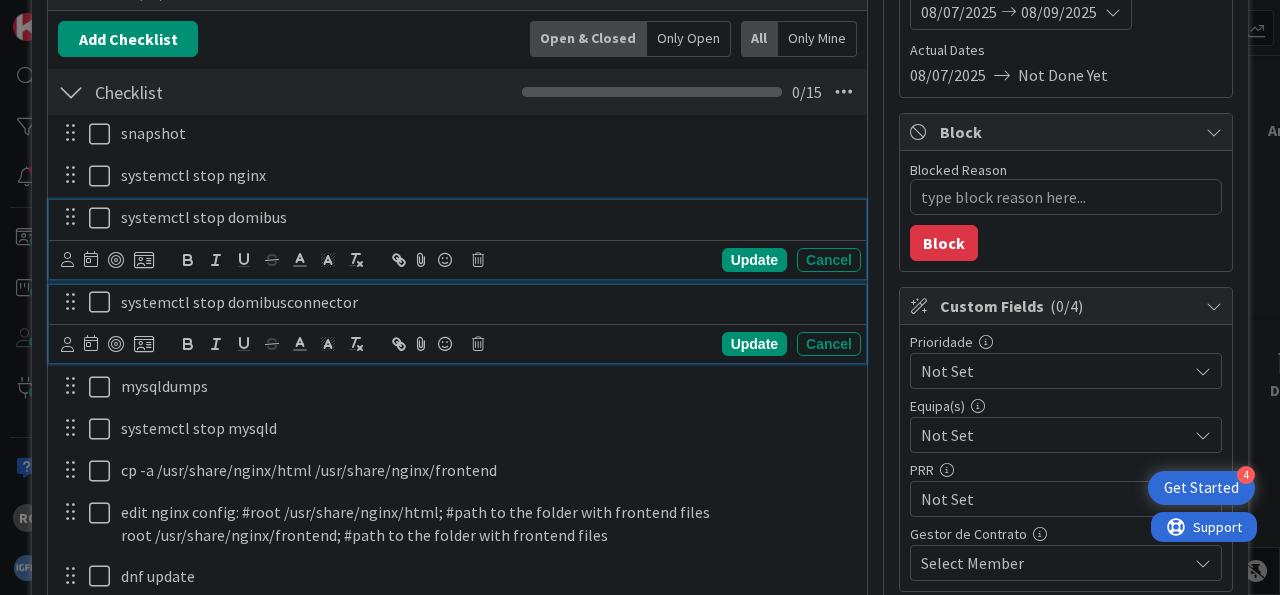 click on "systemctl stop domibusconnector" at bounding box center [487, 302] 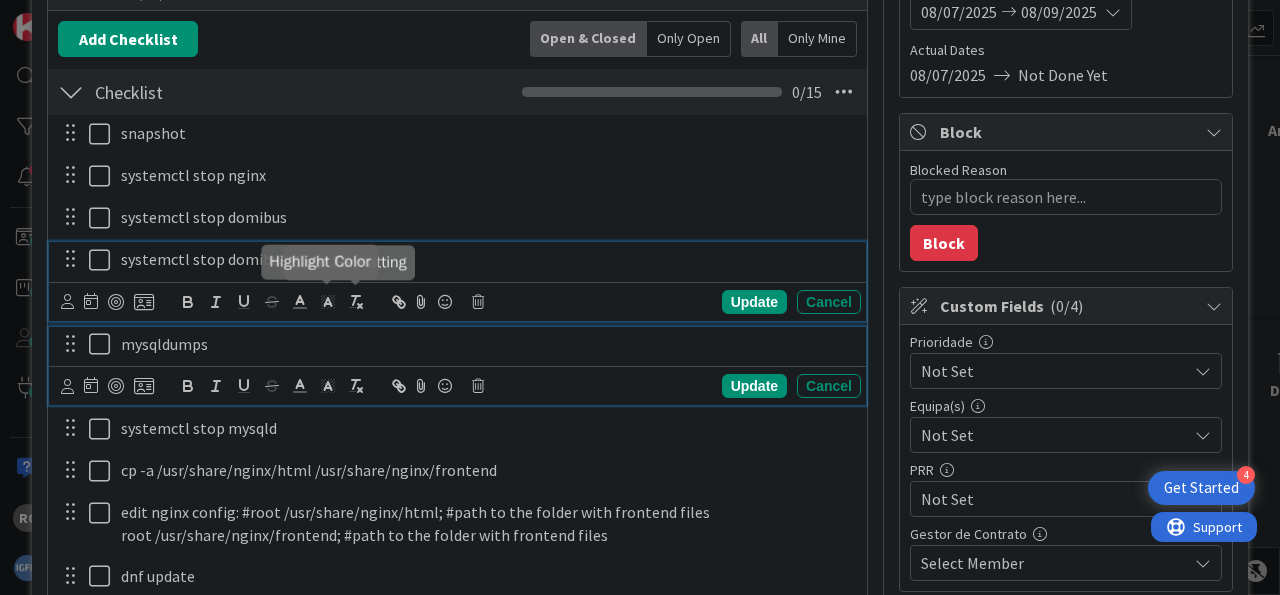 click on "mysqldumps" at bounding box center [487, 344] 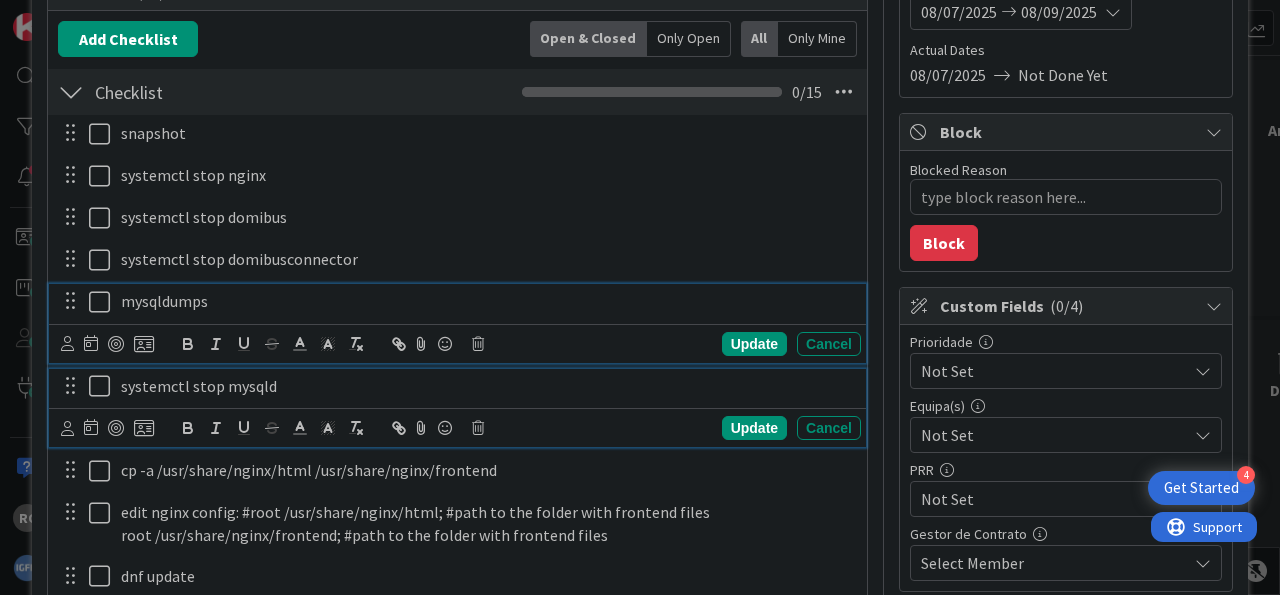 click on "systemctl stop mysqld" at bounding box center (487, 386) 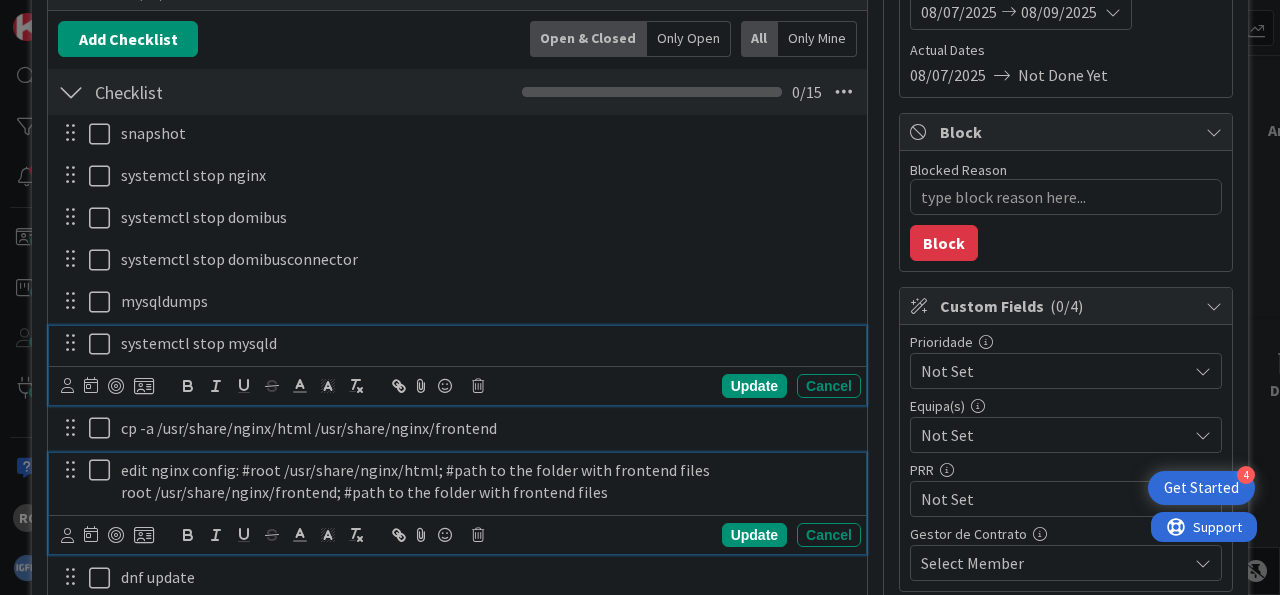 click on "root /usr/share/nginx/frontend; #path to the folder with frontend files" at bounding box center (487, 492) 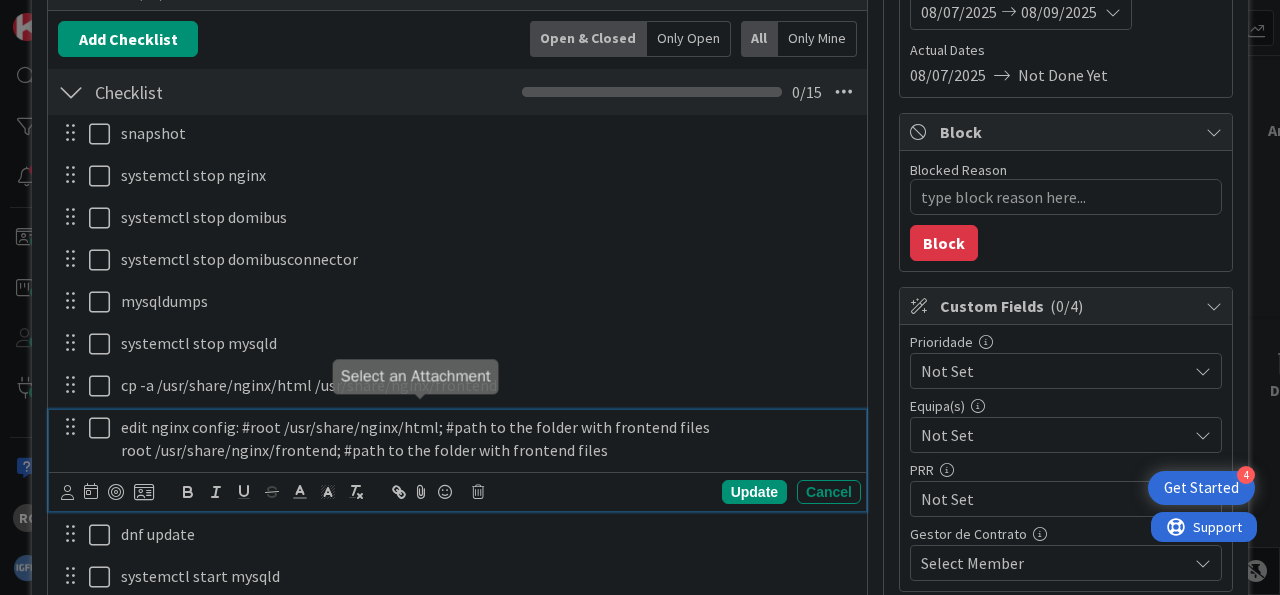 scroll, scrollTop: 398, scrollLeft: 0, axis: vertical 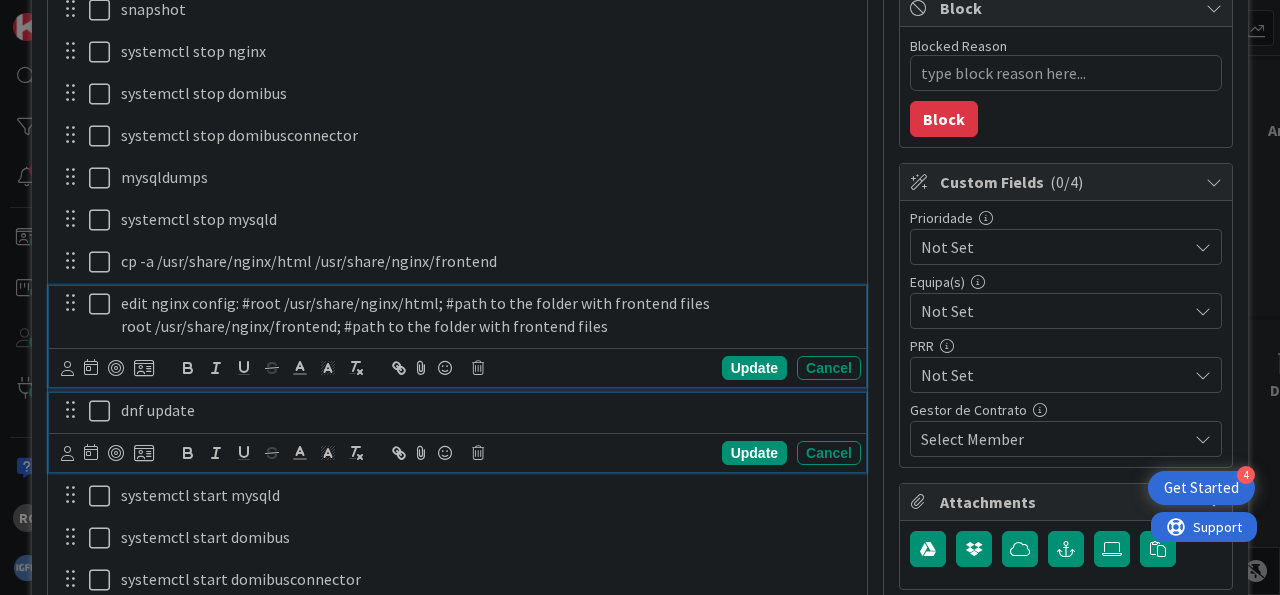 click on "dnf update" at bounding box center (487, 410) 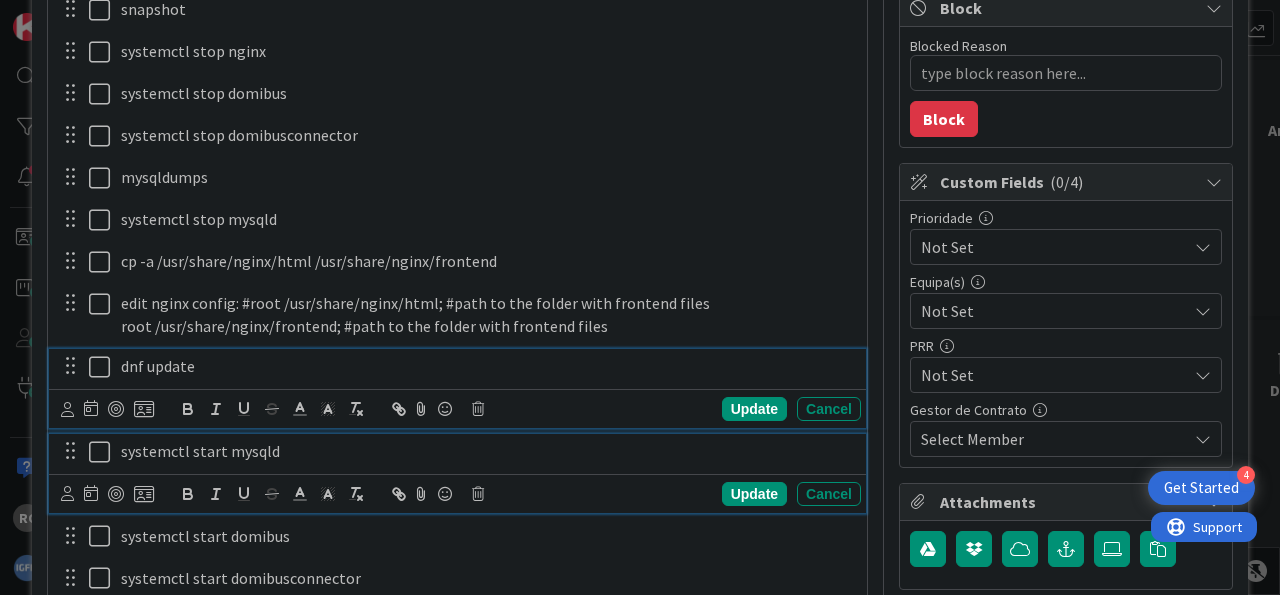 click on "systemctl start mysqld" at bounding box center [487, 451] 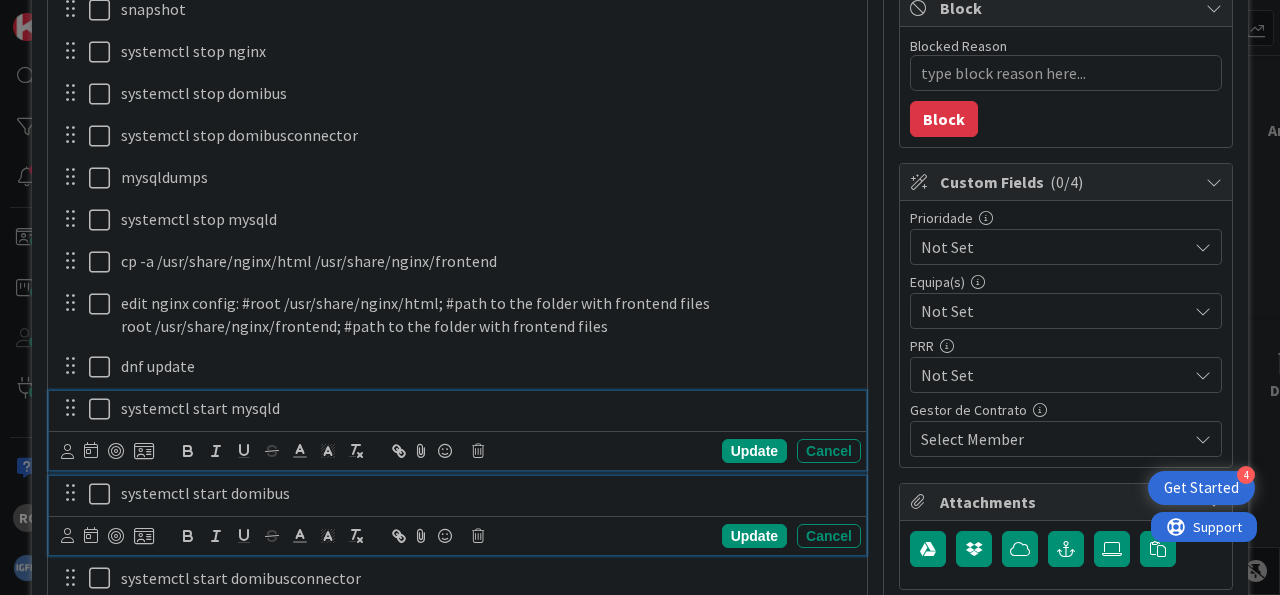 click on "systemctl start domibus" at bounding box center (487, 493) 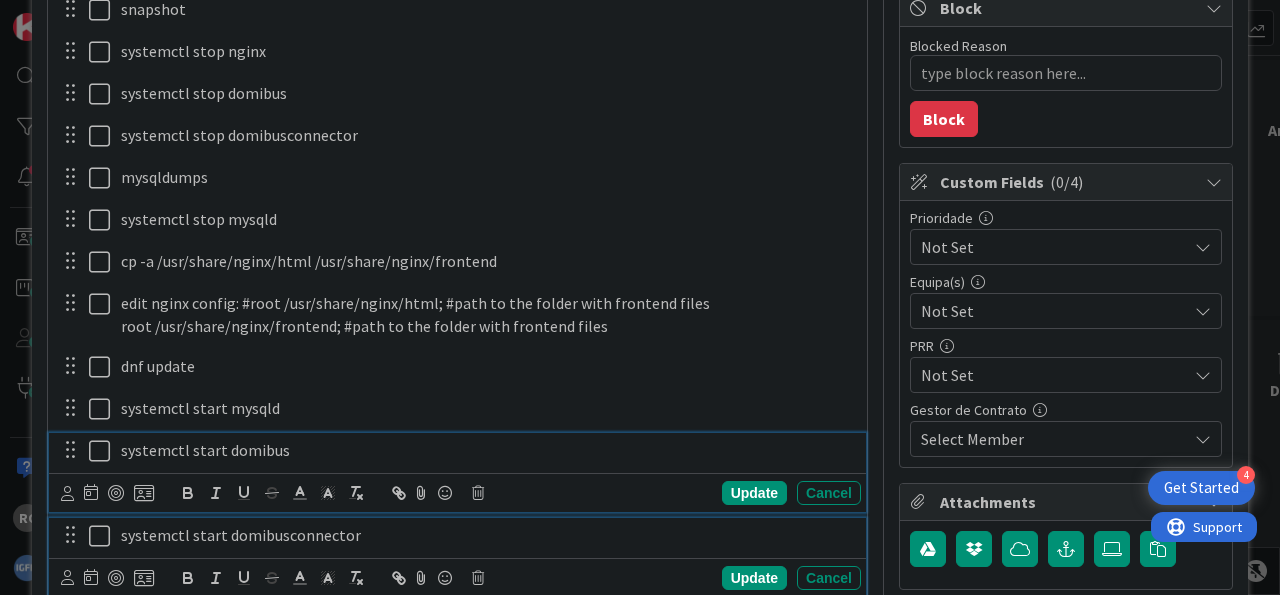 click on "systemctl start domibusconnector" at bounding box center [487, 535] 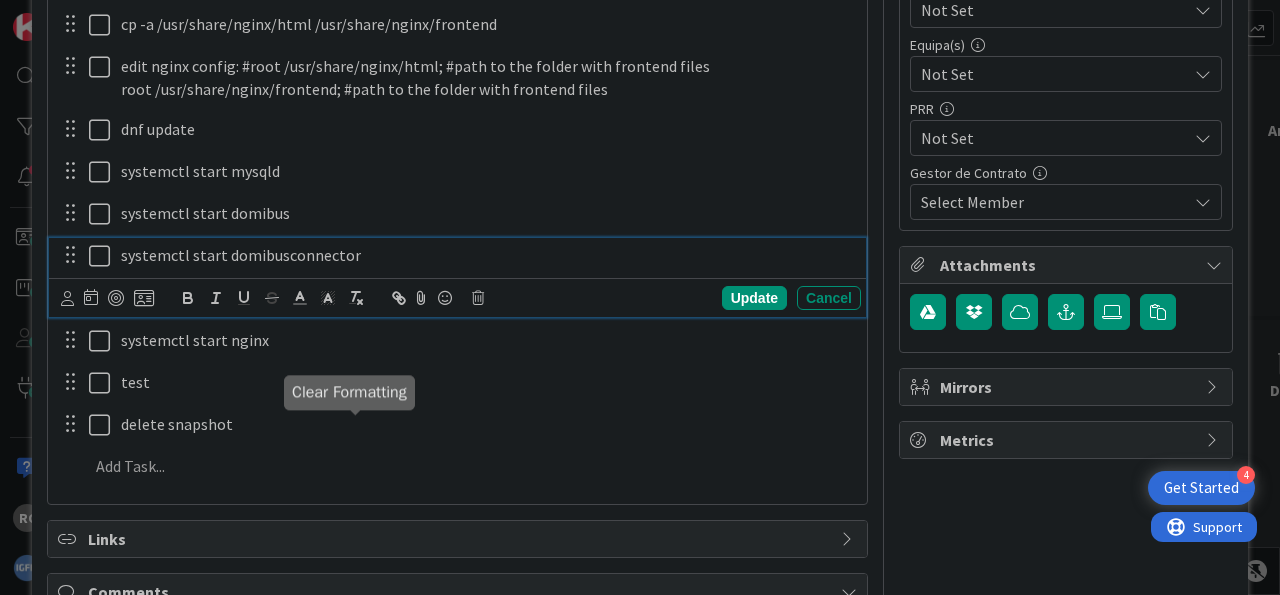 scroll, scrollTop: 646, scrollLeft: 0, axis: vertical 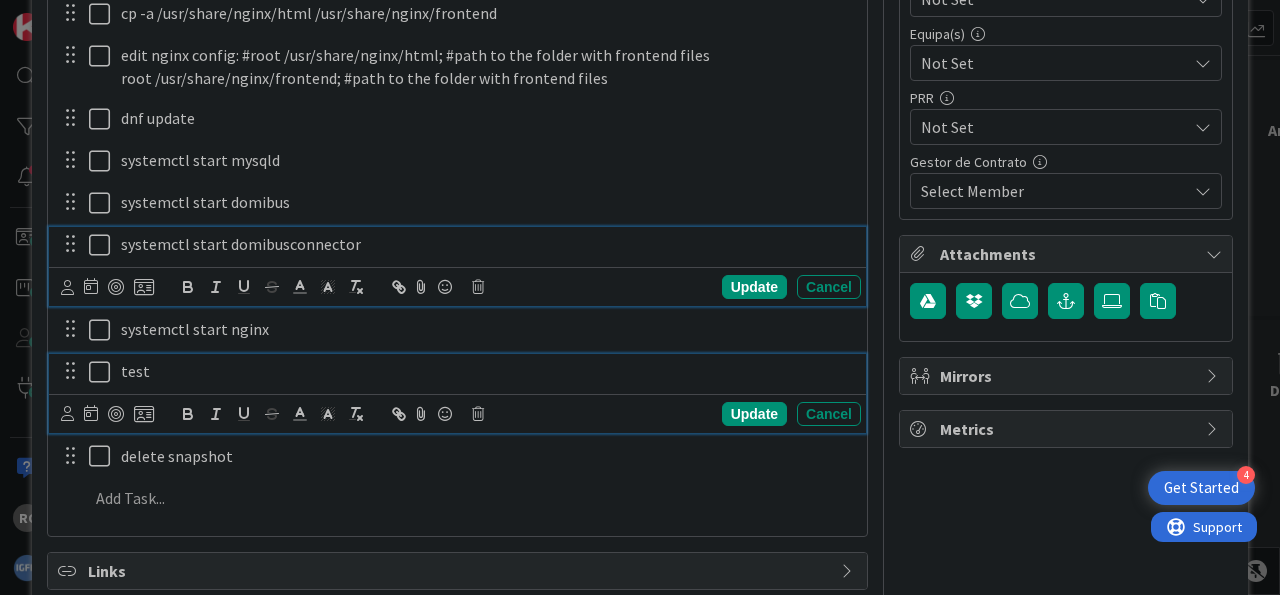 click on "test" at bounding box center [487, 371] 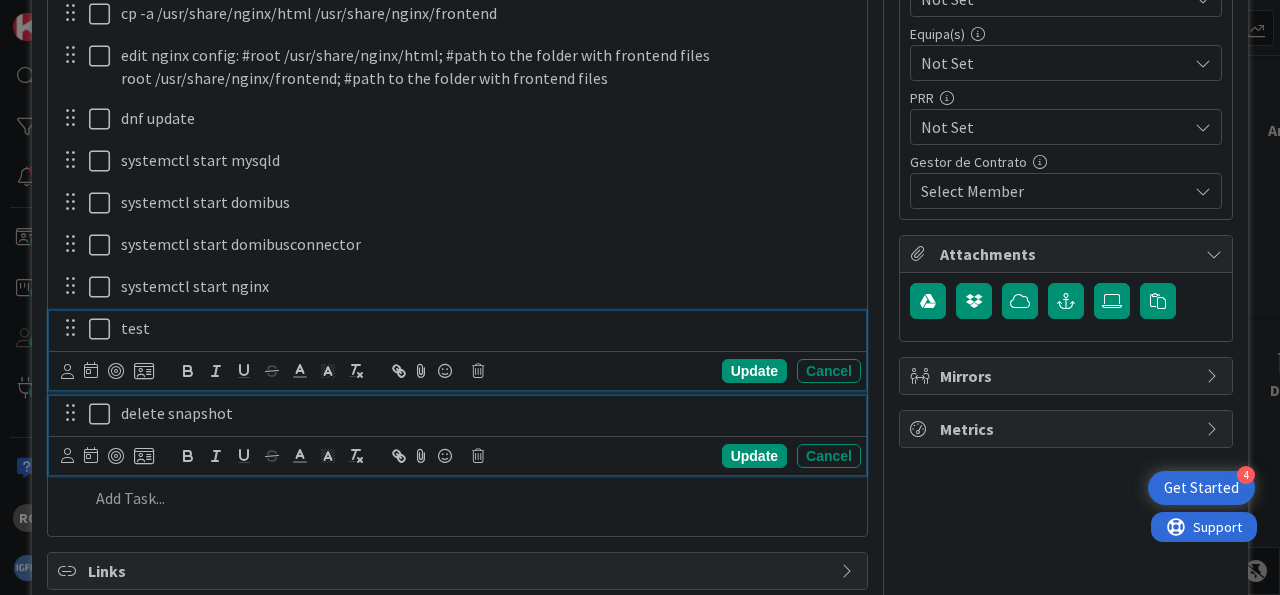 click on "delete snapshot" at bounding box center [487, 413] 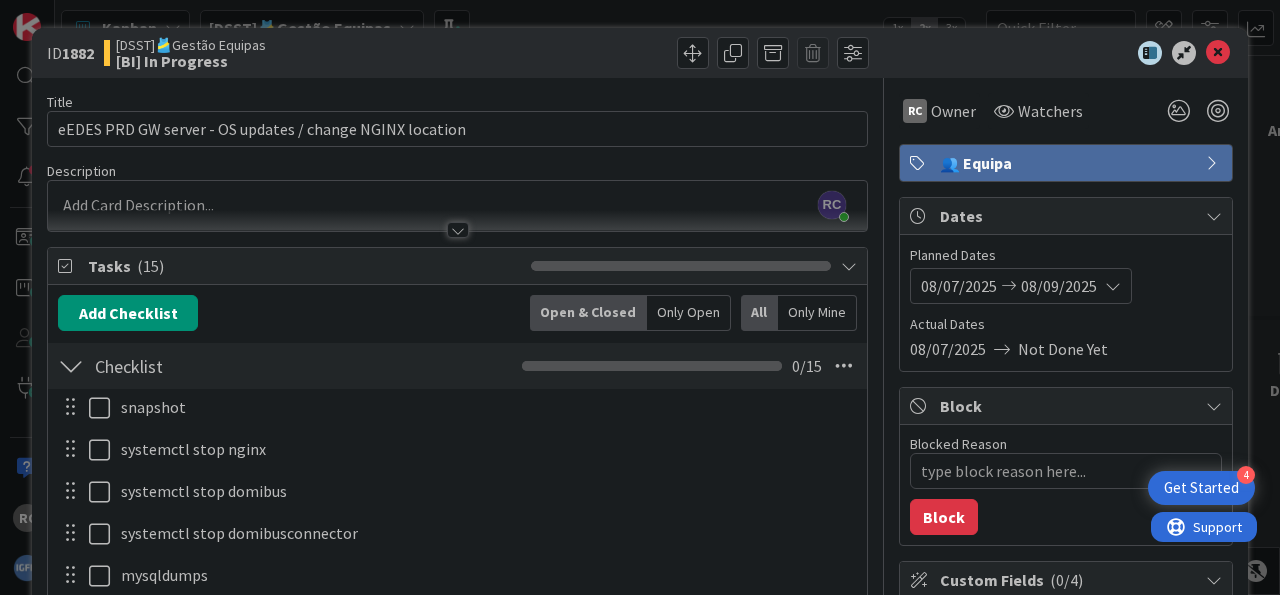 scroll, scrollTop: 0, scrollLeft: 0, axis: both 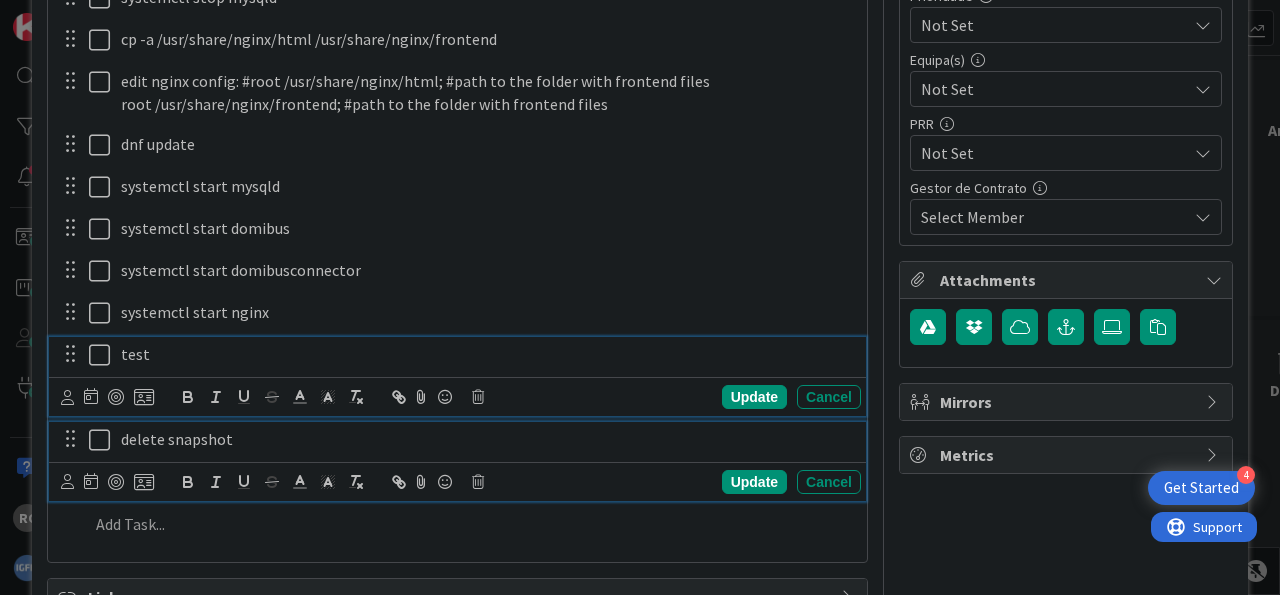 drag, startPoint x: 204, startPoint y: 352, endPoint x: 147, endPoint y: 210, distance: 153.01308 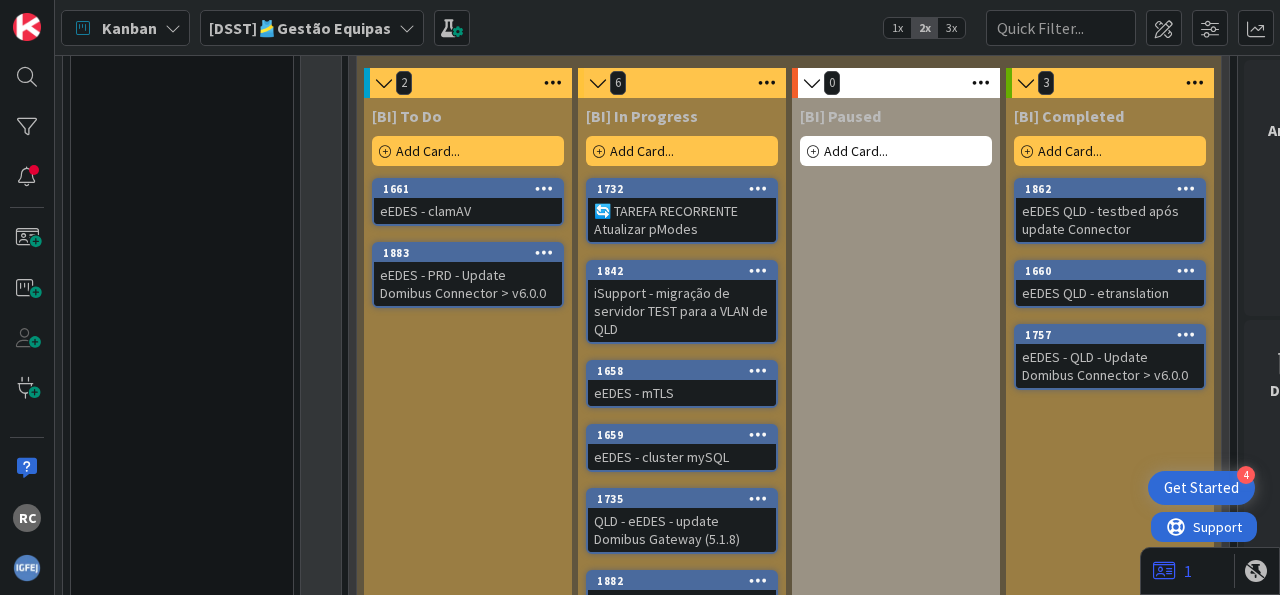scroll, scrollTop: 1862, scrollLeft: 0, axis: vertical 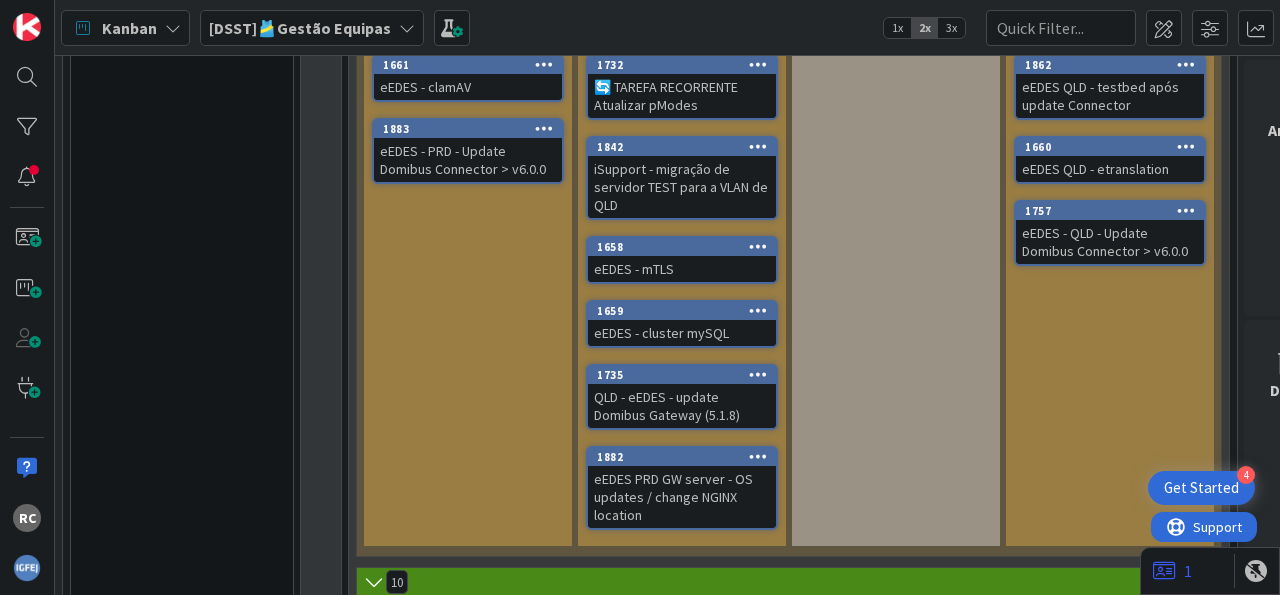 click on "eEDES PRD GW server - OS updates / change NGINX location" at bounding box center (682, 497) 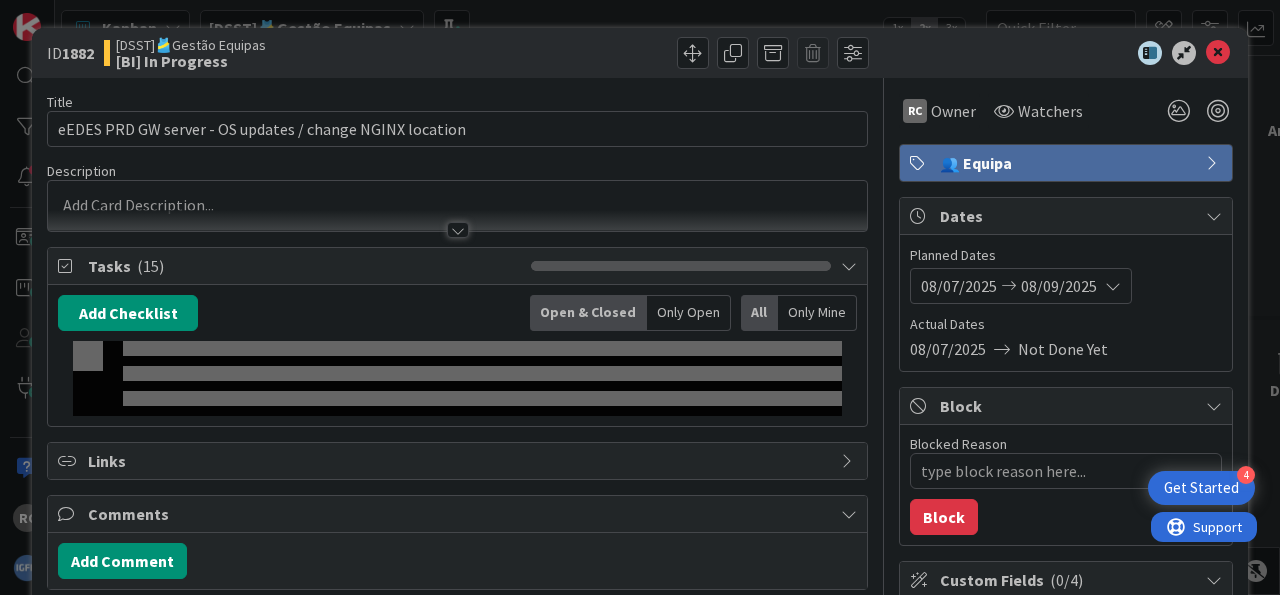 type on "x" 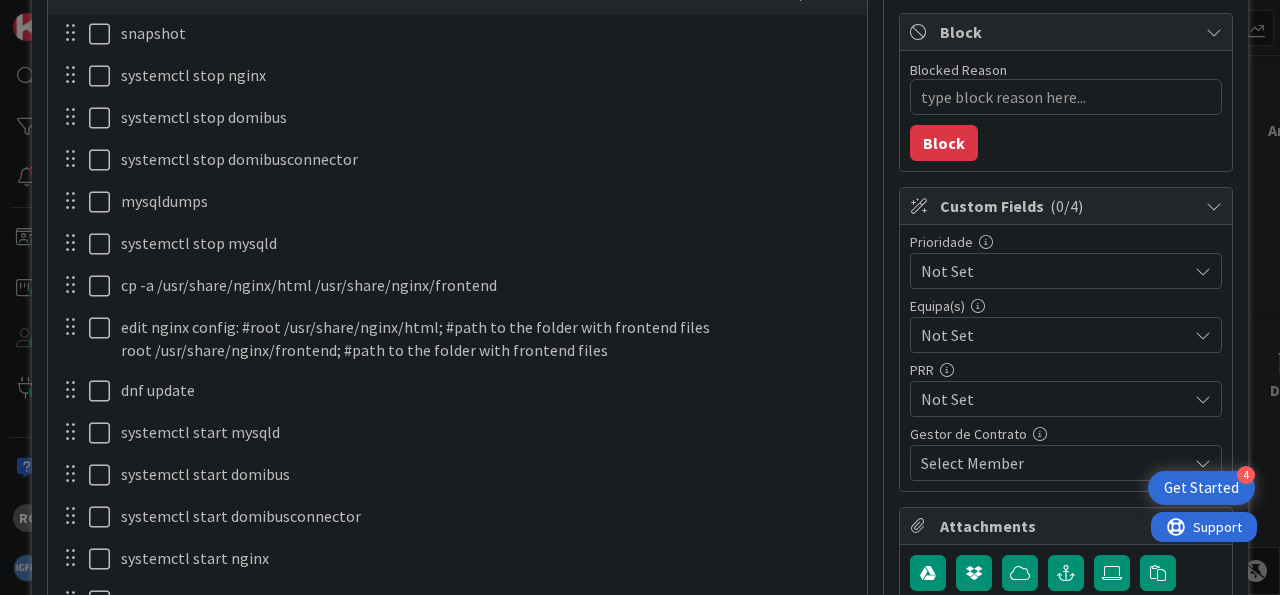 scroll, scrollTop: 248, scrollLeft: 0, axis: vertical 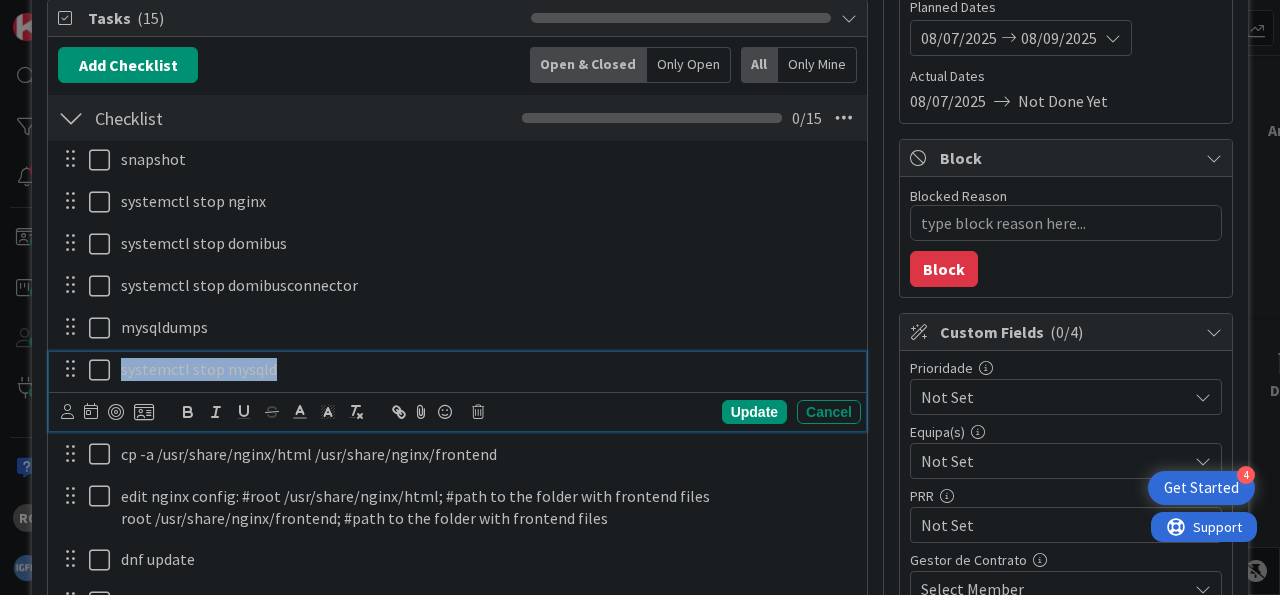 drag, startPoint x: 311, startPoint y: 369, endPoint x: 103, endPoint y: 367, distance: 208.00961 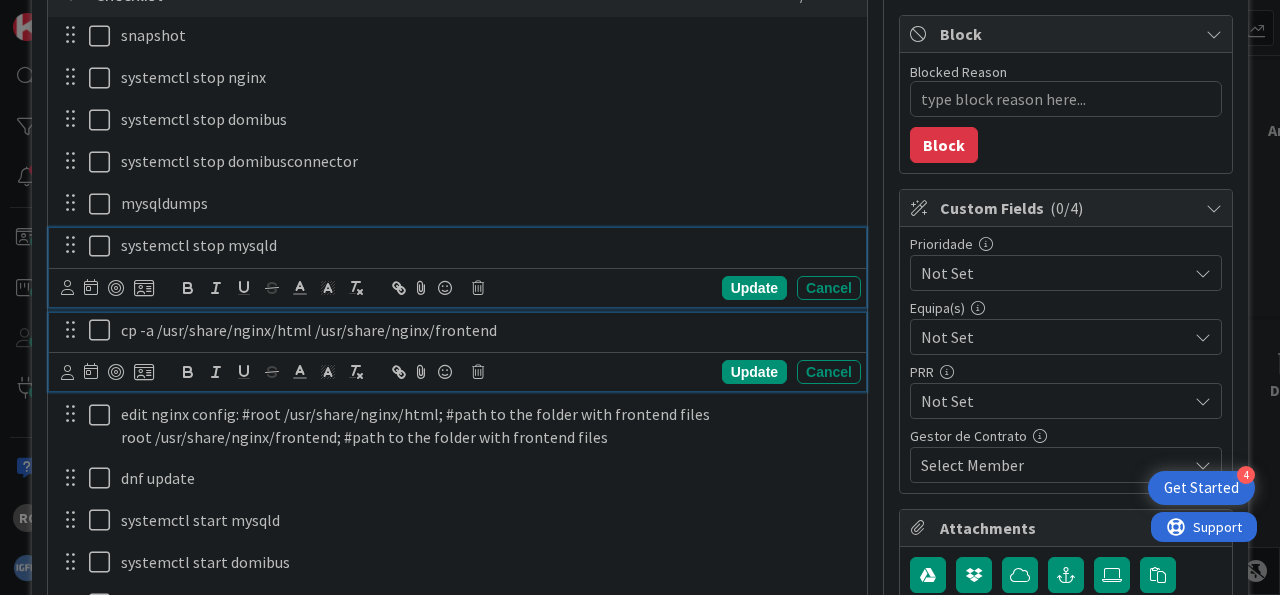 click on "cp -a /usr/share/nginx/html /usr/share/nginx/frontend" at bounding box center [487, 330] 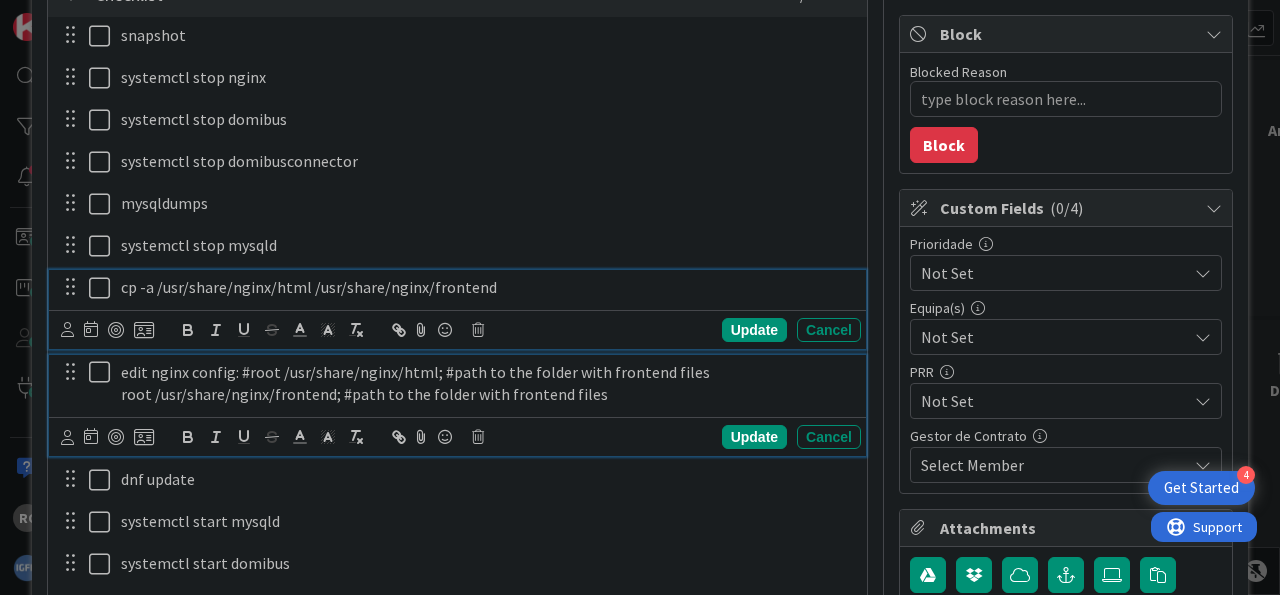 click on "root /usr/share/nginx/frontend; #path to the folder with frontend files" at bounding box center [487, 394] 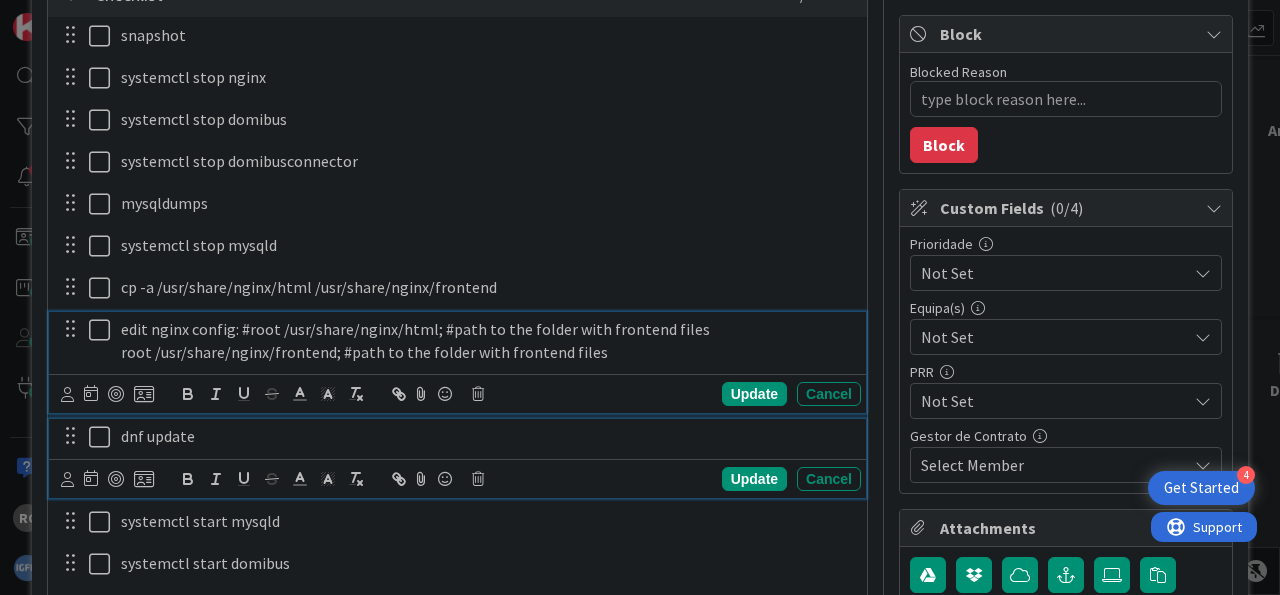 click on "dnf update" at bounding box center [487, 436] 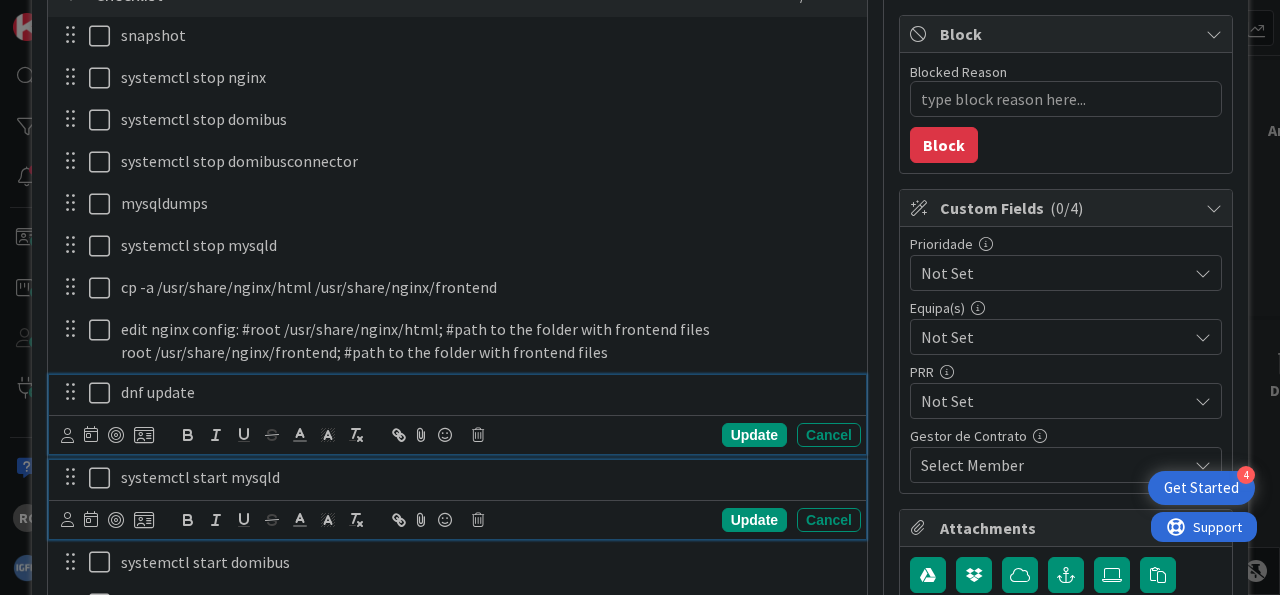 click on "systemctl start mysqld" at bounding box center [487, 477] 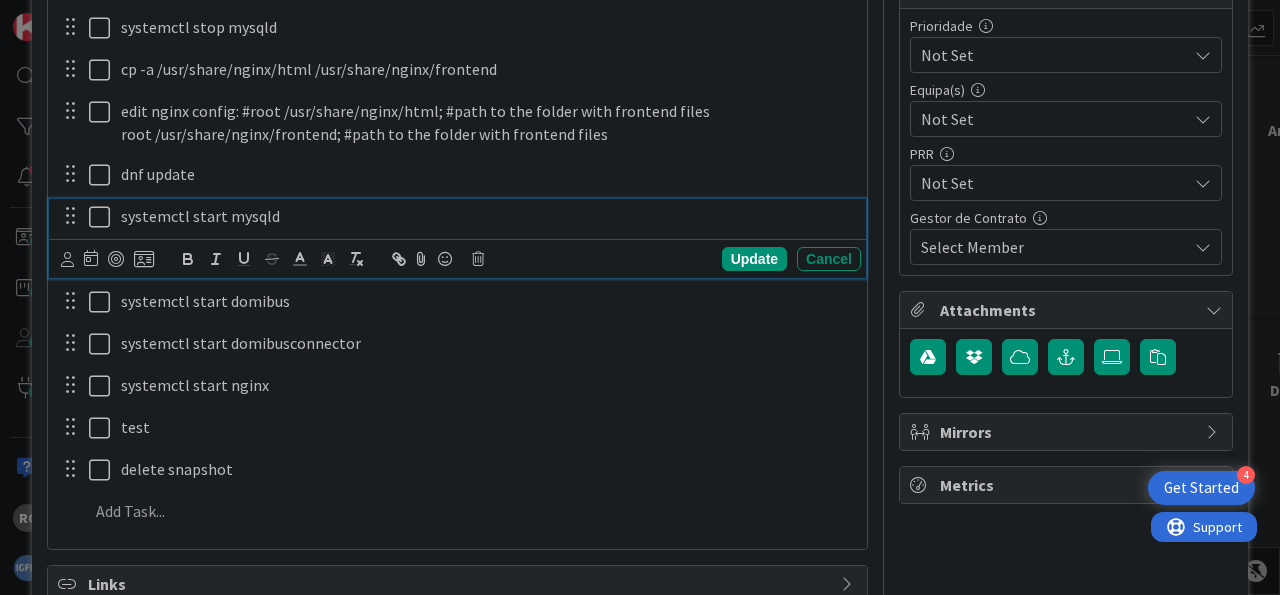 scroll, scrollTop: 620, scrollLeft: 0, axis: vertical 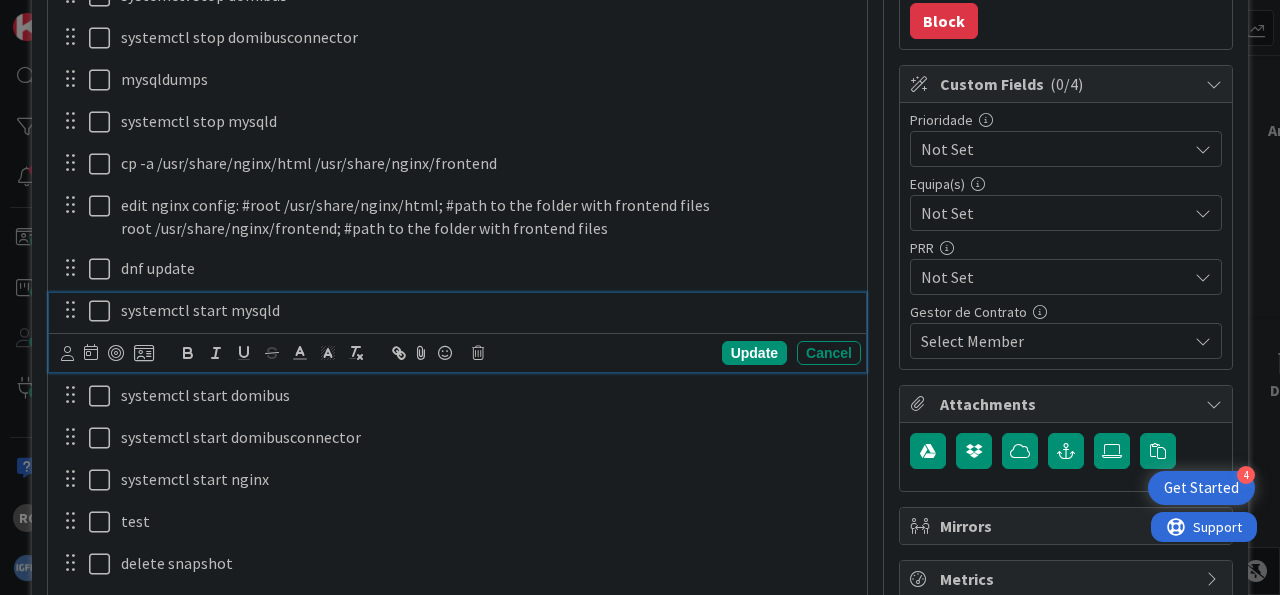 click on "Title 56 / 128 eEDES PRD GW server - OS updates / change NGINX location Description RC   [FIRST] [LAST] just joined RC Owner Watchers 👥 Equipa Tasks ( 15 ) Add Checklist Open & Closed Only Open All Only Mine Checklist Checklist Name 9 / 64 Checklist 0 / 15 snapshot Update Cancel systemctl stop nginx Update Cancel systemctl stop domibus Update Cancel systemctl stop domibusconnector Update Cancel mysqldumps Update Cancel systemctl stop mysqld Update Cancel cp -a /usr/share/nginx/html /usr/share/nginx/frontend Update Cancel edit nginx config: #root /usr/share/nginx/html; #path to the folder with frontend files root /usr/share/nginx/frontend; #path to the folder with frontend files Update Cancel dnf update Update Cancel systemctl start mysqld Update Cancel systemctl start domibus Update Cancel systemctl start domibusconnector Update Cancel systemctl start nginx Update Cancel test Update Cancel delete snapshot Update Cancel Add Add Multiple Cancel Links Comments Add Comment History All RC [FIRST] [LAST]  updated  this task" at bounding box center (640, 483) 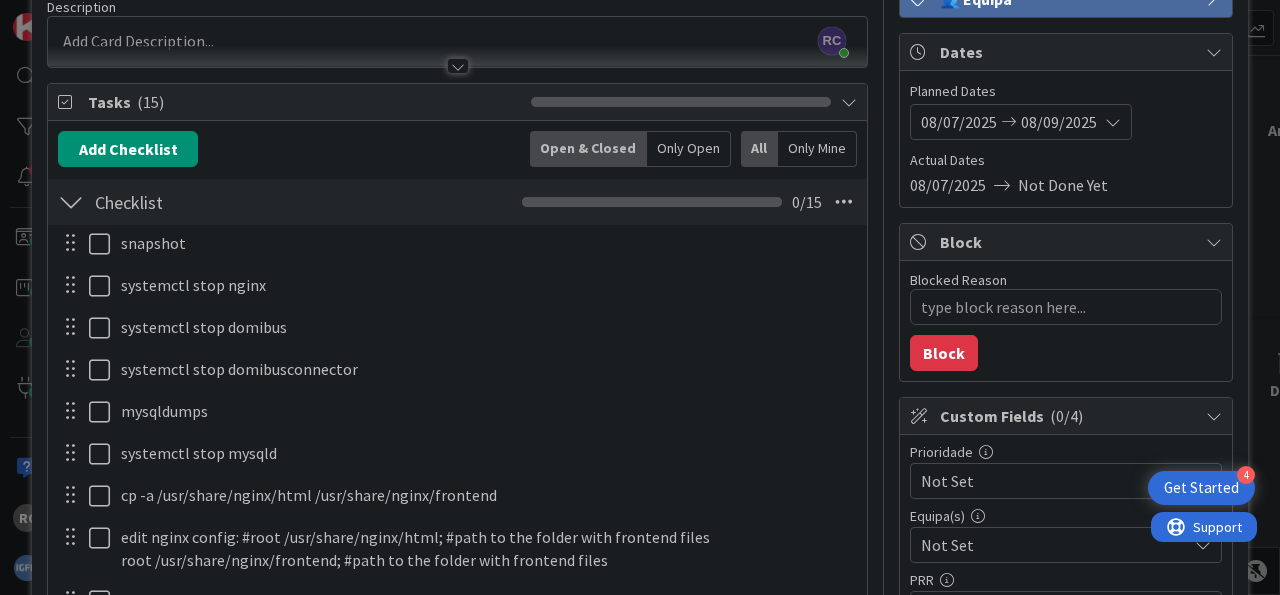 scroll, scrollTop: 124, scrollLeft: 0, axis: vertical 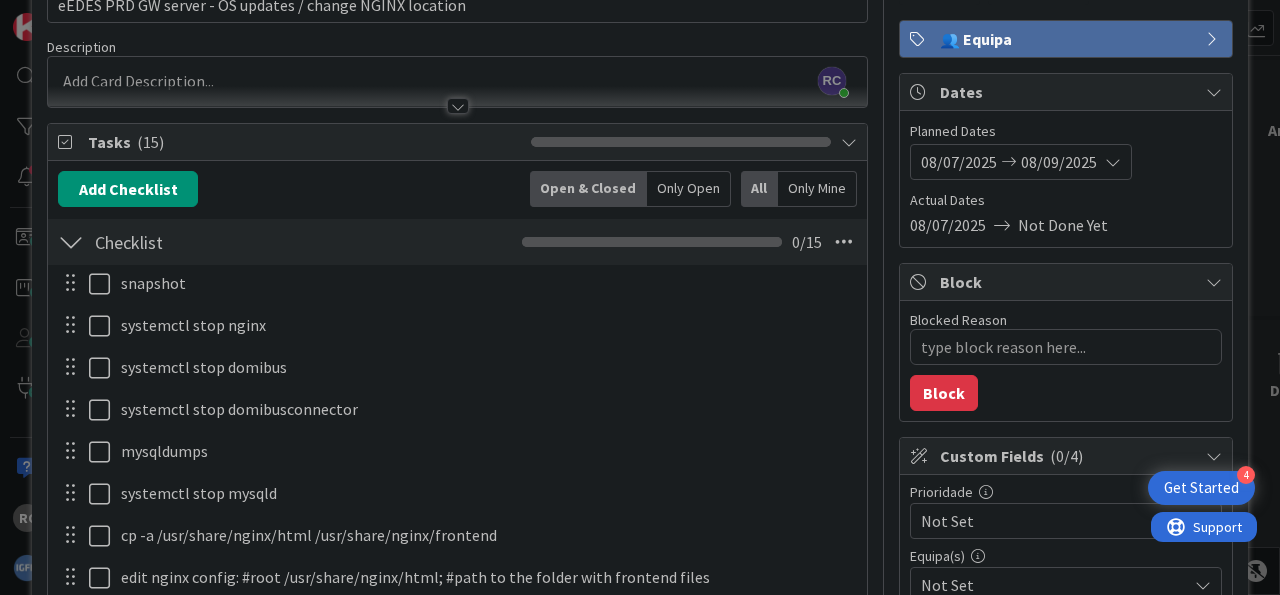 click on "Title 56 / 128 eEDES PRD GW server - OS updates / change NGINX location Description RC   [FIRST] [LAST] just joined RC Owner Watchers 👥 Equipa Tasks ( 15 ) Add Checklist Open & Closed Only Open All Only Mine Checklist Checklist Name 9 / 64 Checklist 0 / 15 snapshot Update Cancel systemctl stop nginx Update Cancel systemctl stop domibus Update Cancel systemctl stop domibusconnector Update Cancel mysqldumps Update Cancel systemctl stop mysqld Update Cancel cp -a /usr/share/nginx/html /usr/share/nginx/frontend Update Cancel edit nginx config: #root /usr/share/nginx/html; #path to the folder with frontend files root /usr/share/nginx/frontend; #path to the folder with frontend files Update Cancel dnf update Update Cancel systemctl start mysqld Update Cancel systemctl start domibus Update Cancel systemctl start domibusconnector Update Cancel systemctl start nginx Update Cancel test Update Cancel delete snapshot Update Cancel Add Add Multiple Cancel Links Comments Add Comment History All RC [FIRST] [LAST]  updated  this task" at bounding box center [640, 834] 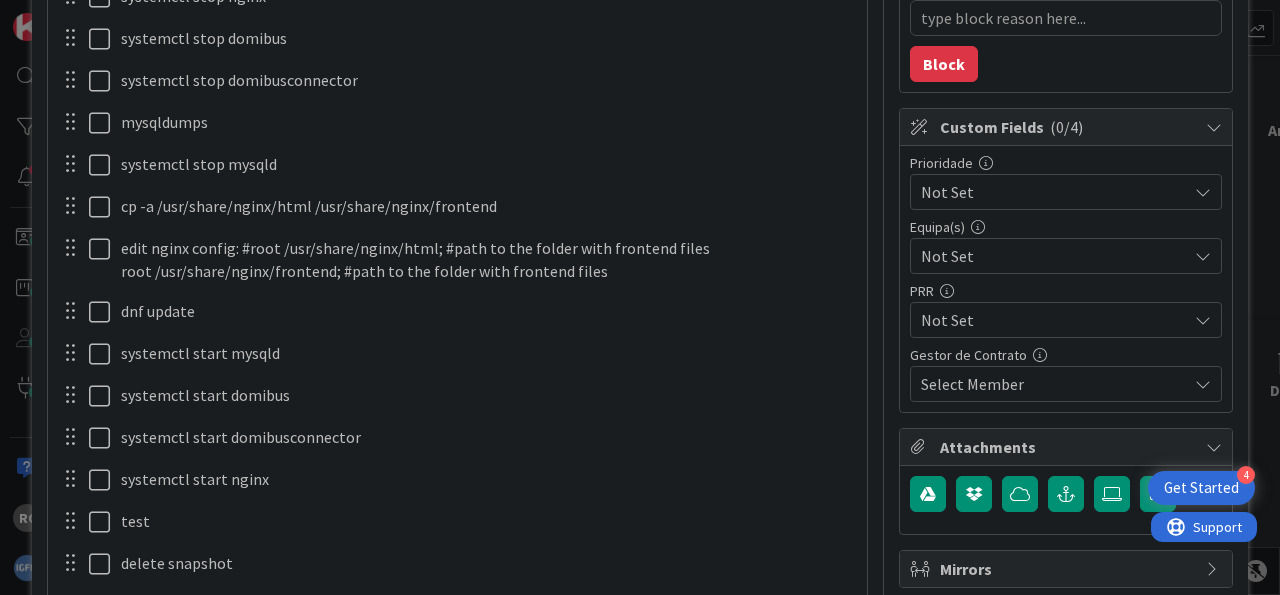 scroll, scrollTop: 496, scrollLeft: 0, axis: vertical 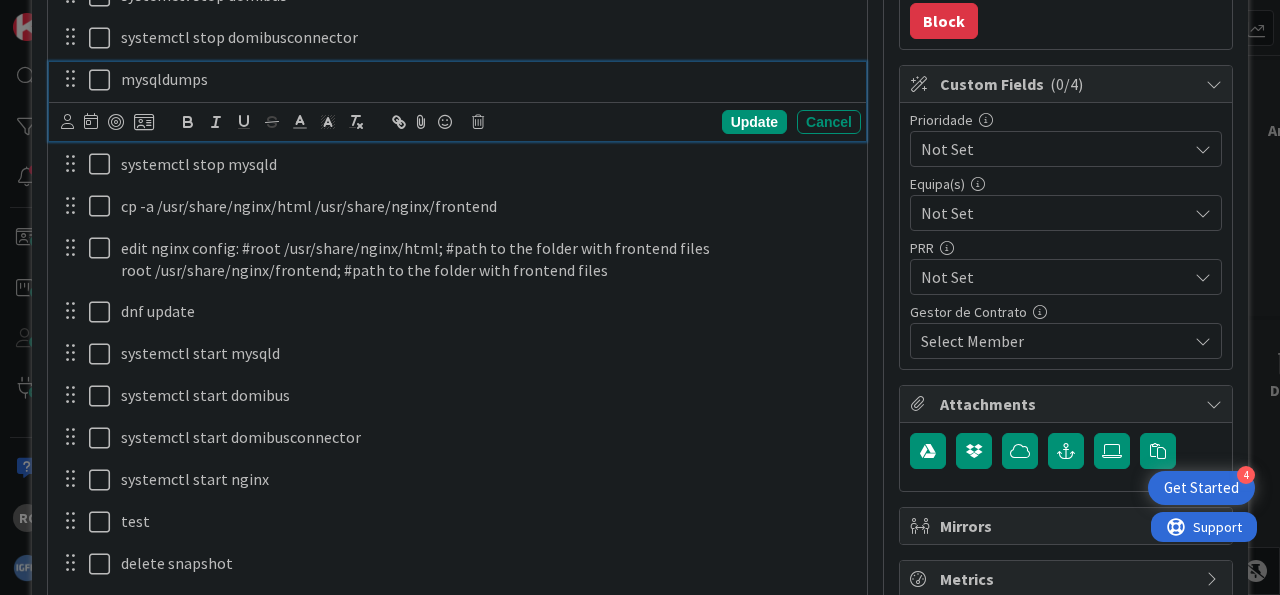 click on "mysqldumps" at bounding box center [487, 79] 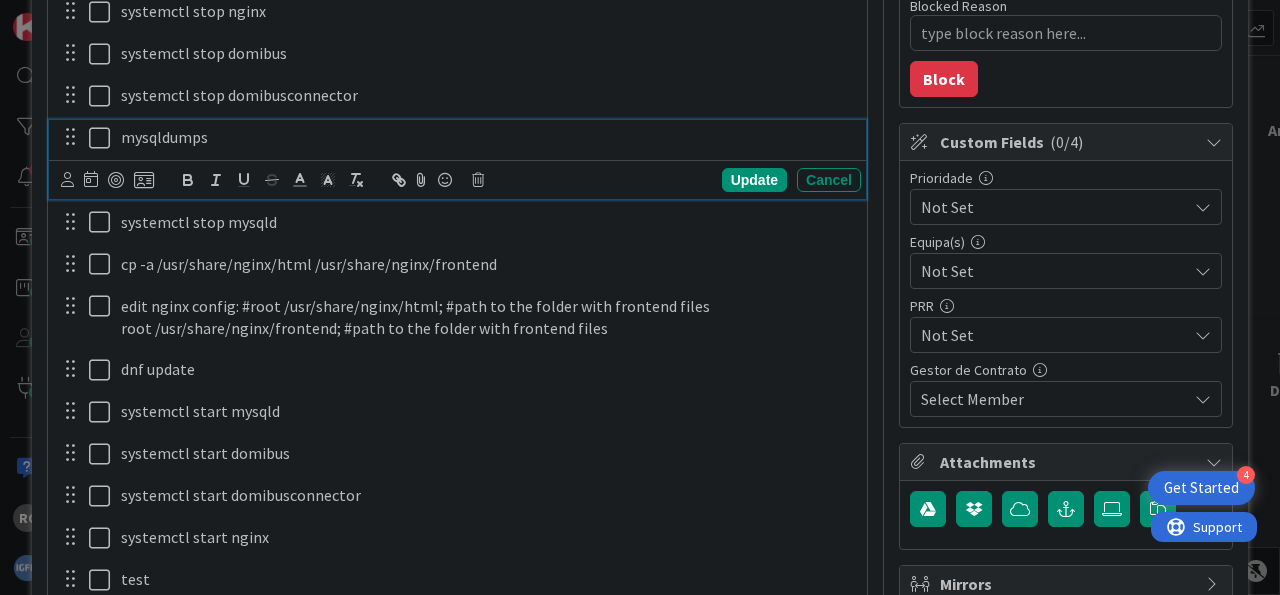 scroll, scrollTop: 372, scrollLeft: 0, axis: vertical 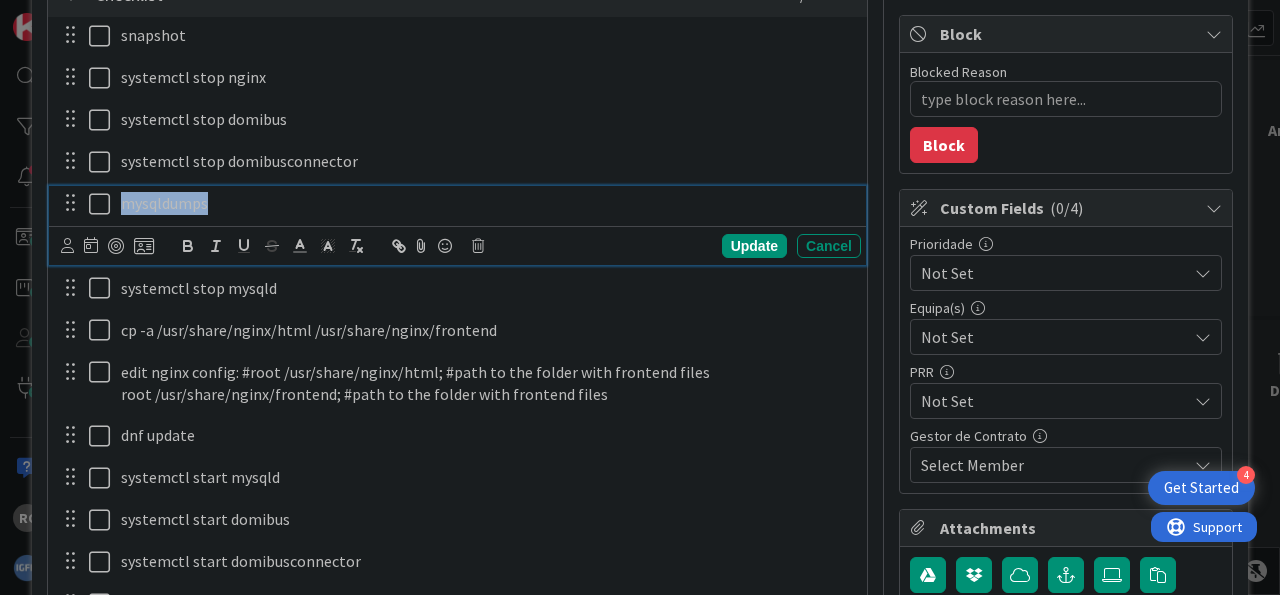 drag, startPoint x: 279, startPoint y: 199, endPoint x: 93, endPoint y: 185, distance: 186.52614 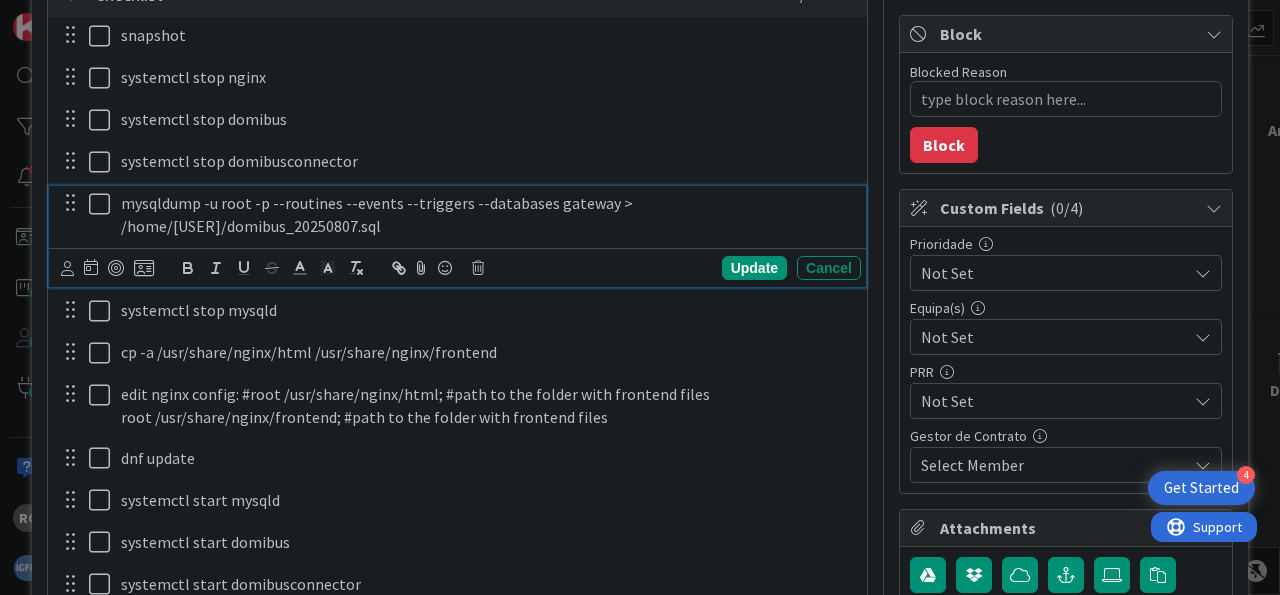 click on "mysqldump -u root -p --routines --events --triggers --databases gateway > /home/[USER]/domibus_20250807.sql" at bounding box center (487, 214) 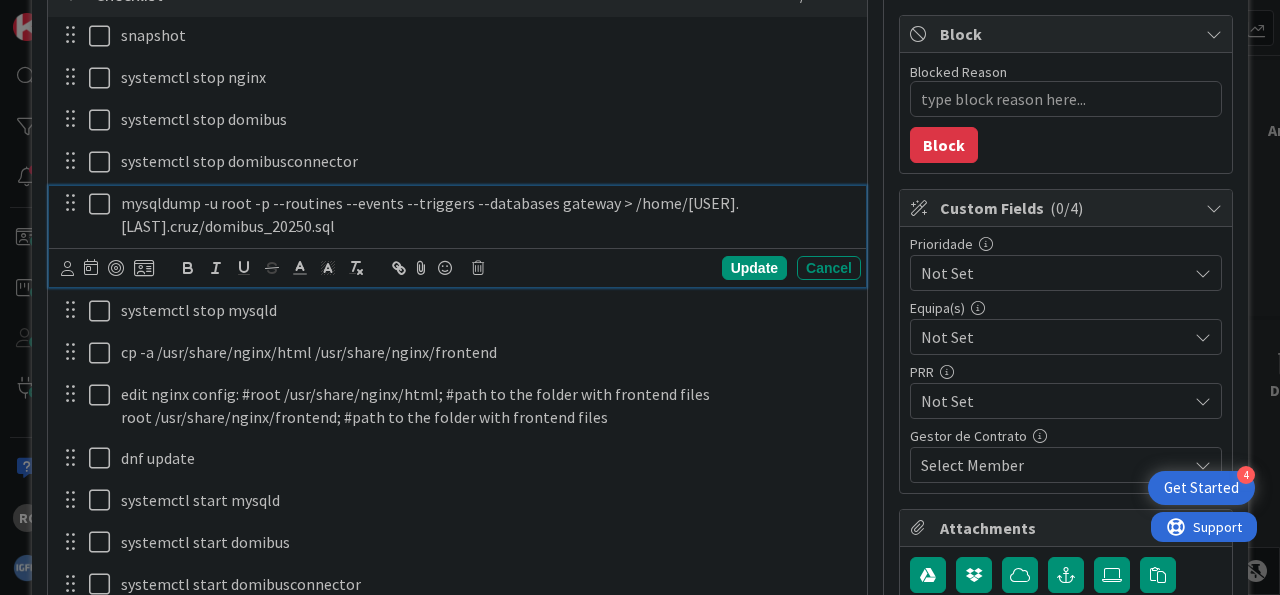 type 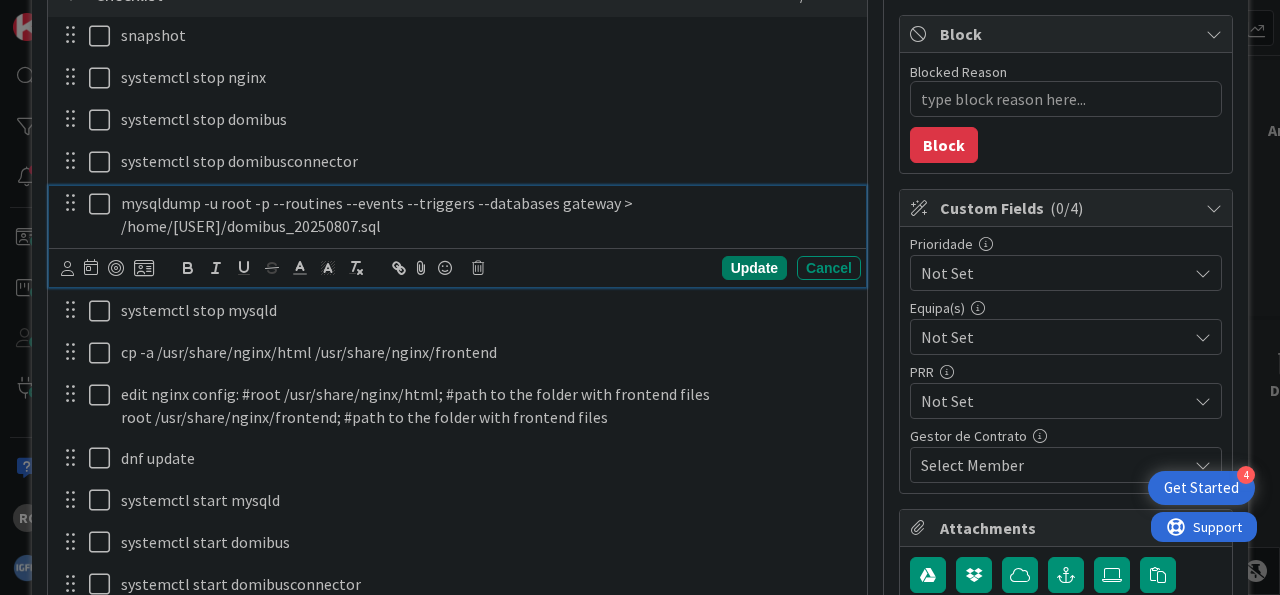 click on "Update" at bounding box center (754, 268) 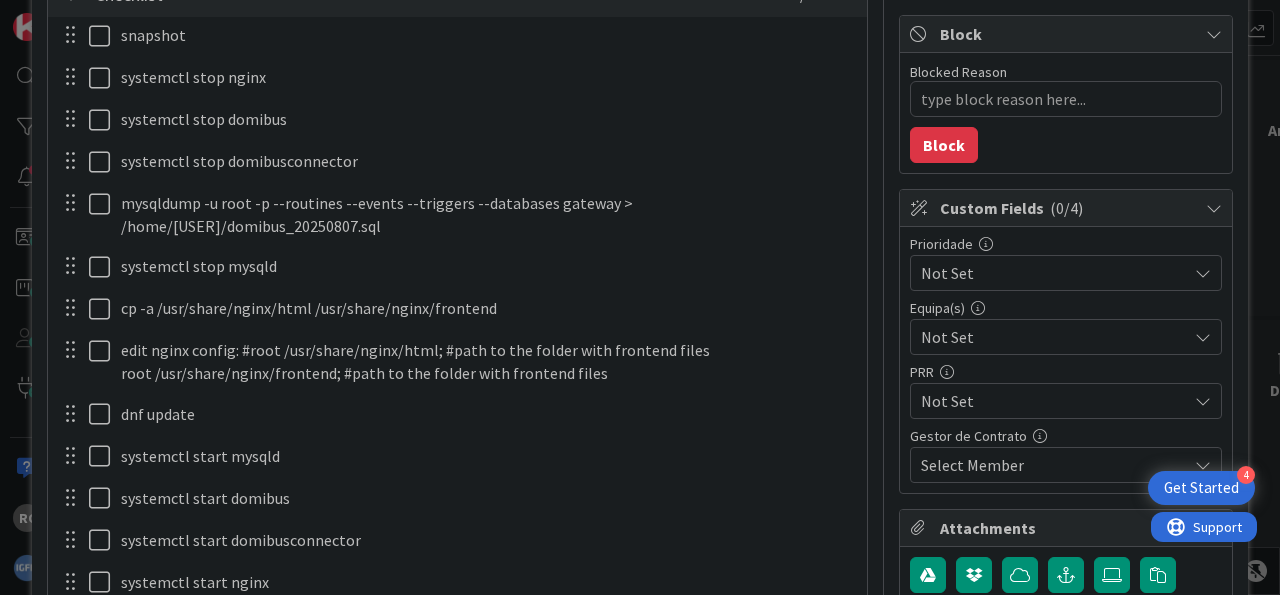 type on "x" 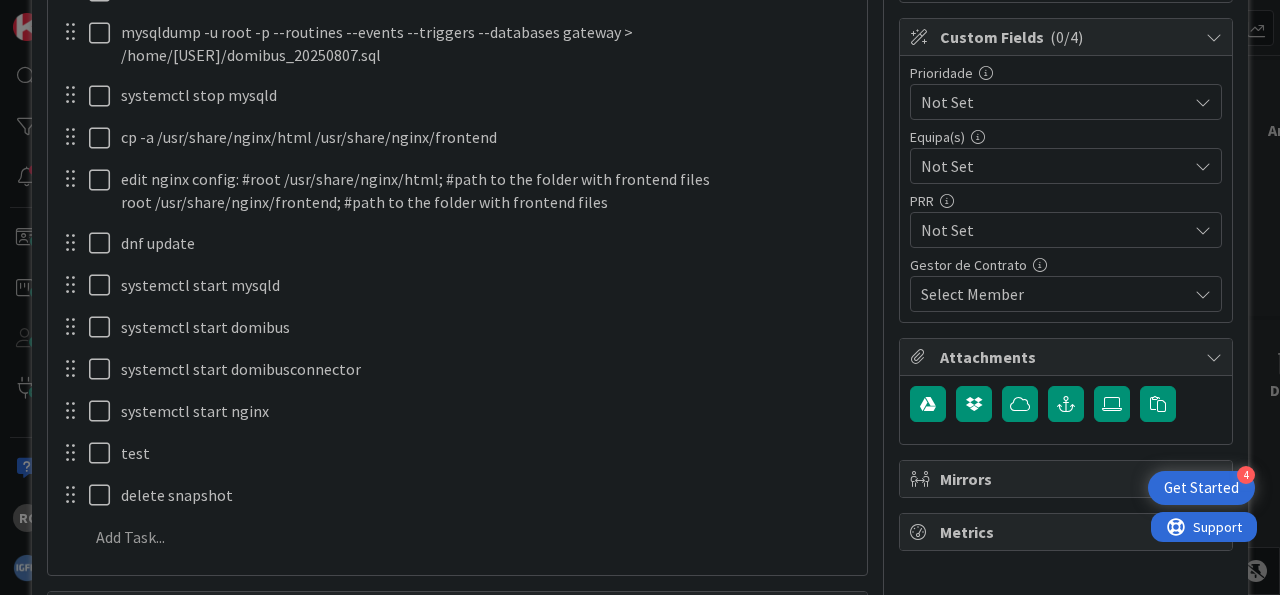 scroll, scrollTop: 496, scrollLeft: 0, axis: vertical 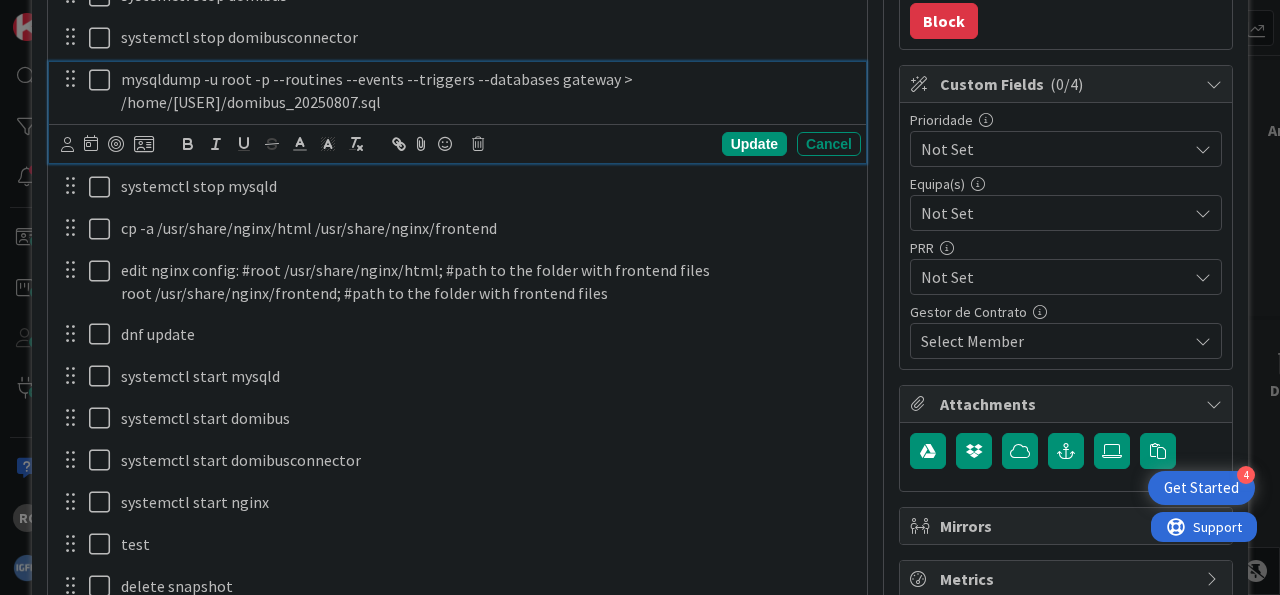 drag, startPoint x: 300, startPoint y: 108, endPoint x: 122, endPoint y: 77, distance: 180.67928 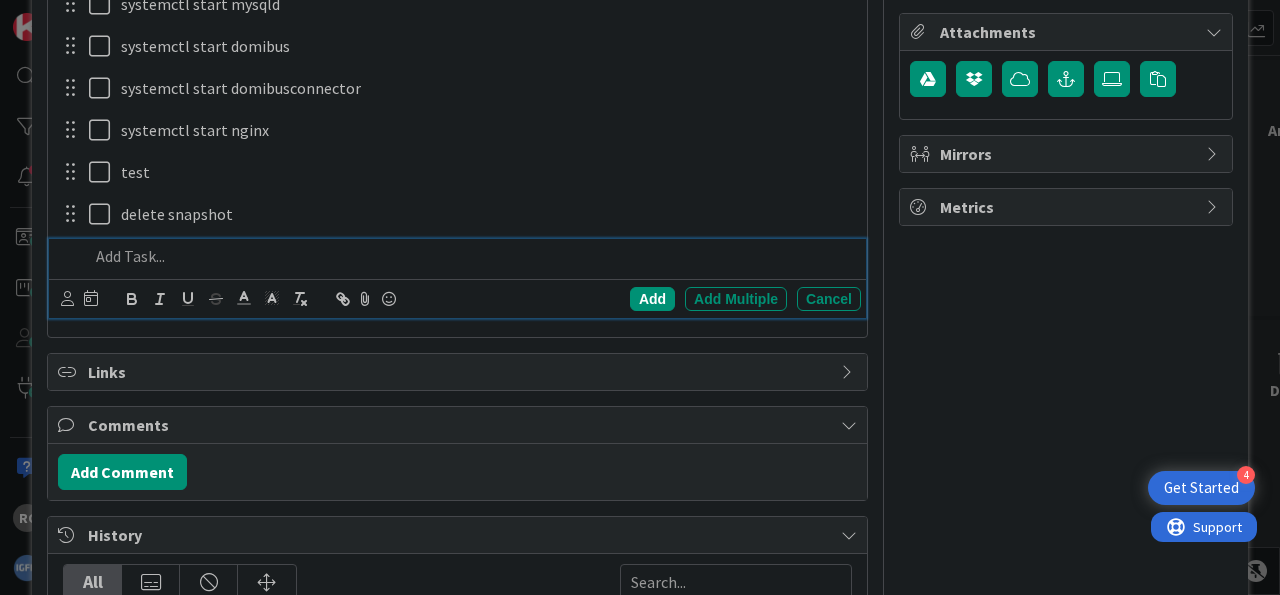 click at bounding box center [471, 256] 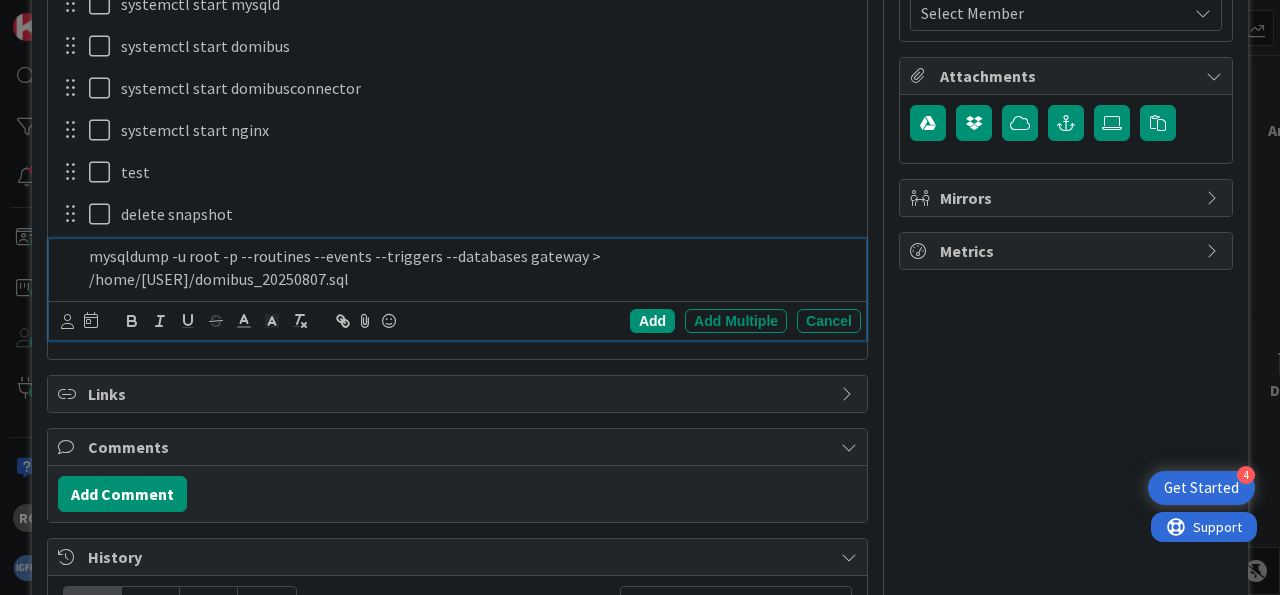 click on "mysqldump -u root -p --routines --events --triggers --databases gateway > /home/[USER]/domibus_20250807.sql" at bounding box center (471, 267) 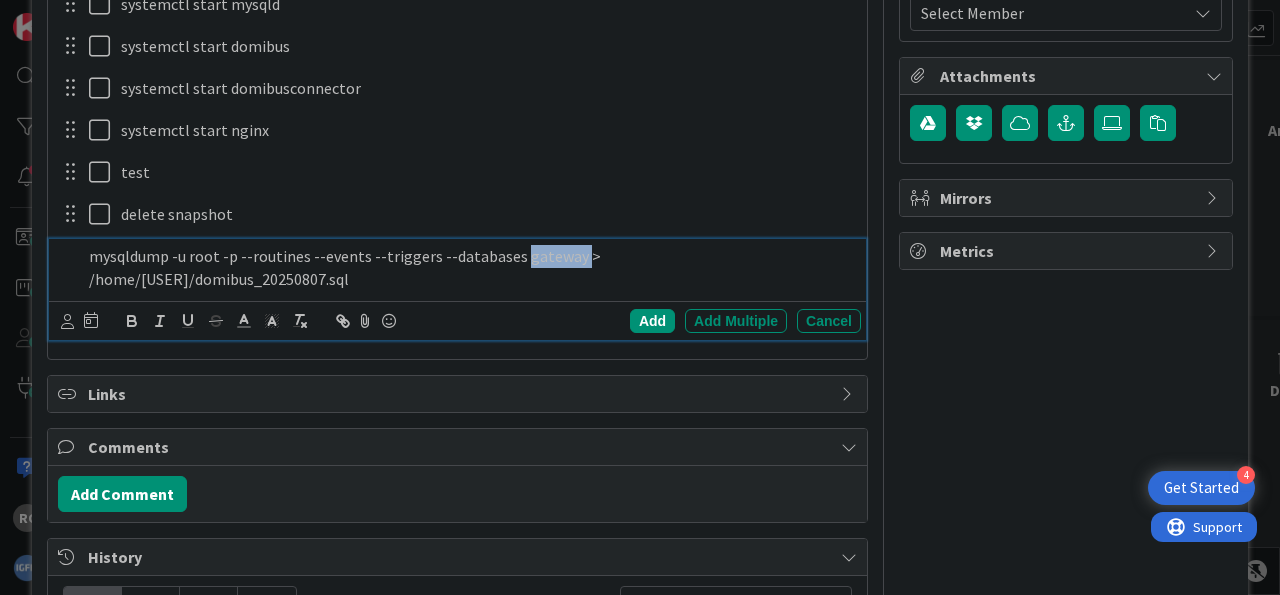 click on "mysqldump -u root -p --routines --events --triggers --databases gateway > /home/[USER]/domibus_20250807.sql" at bounding box center (471, 267) 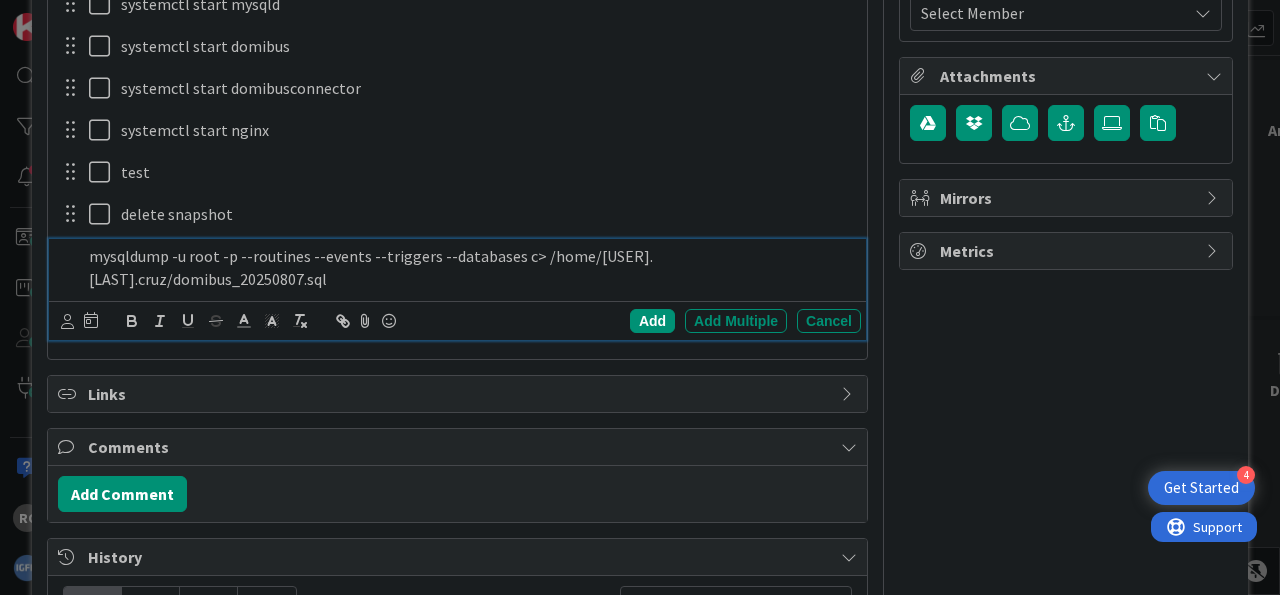 type 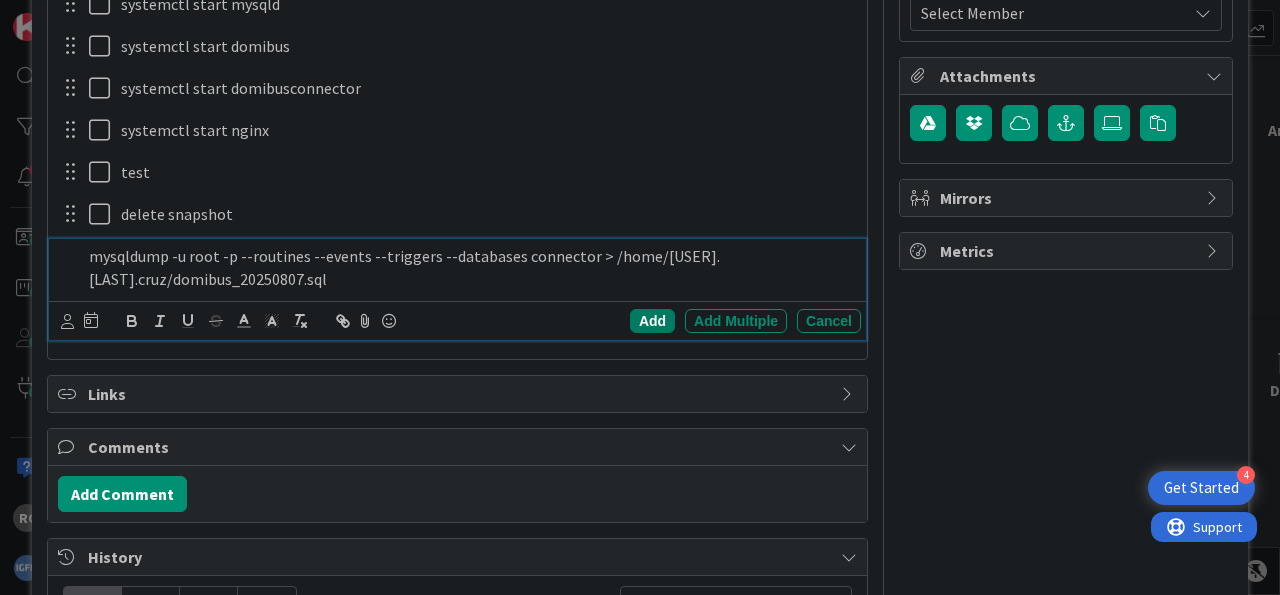 click on "Add" at bounding box center (652, 321) 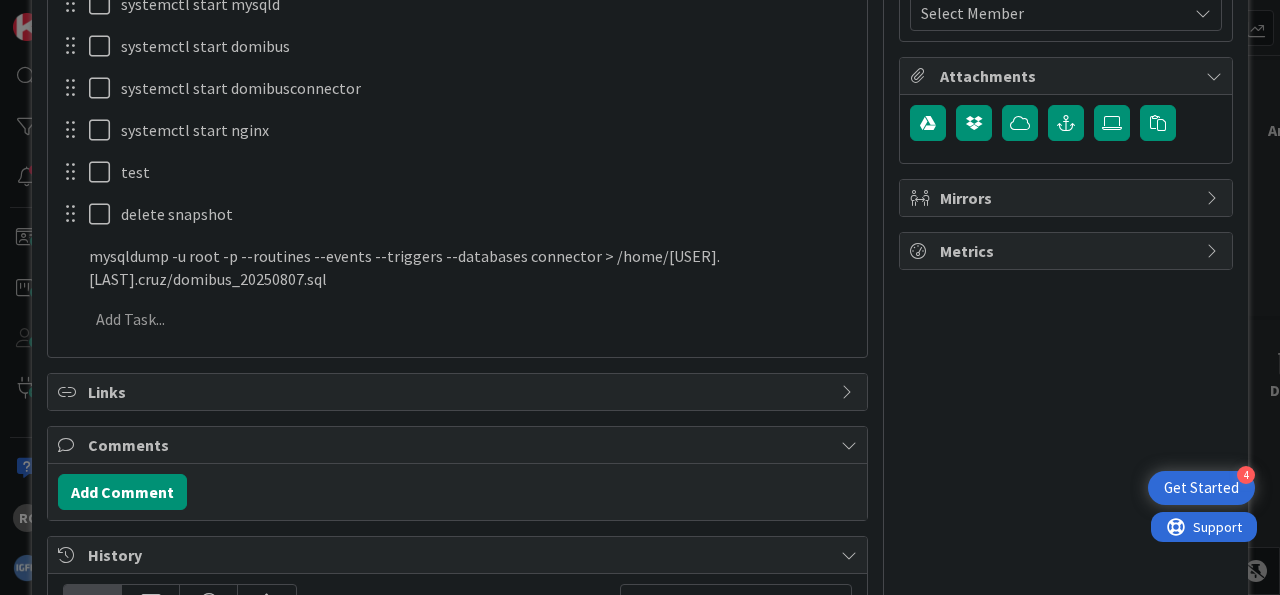 type on "x" 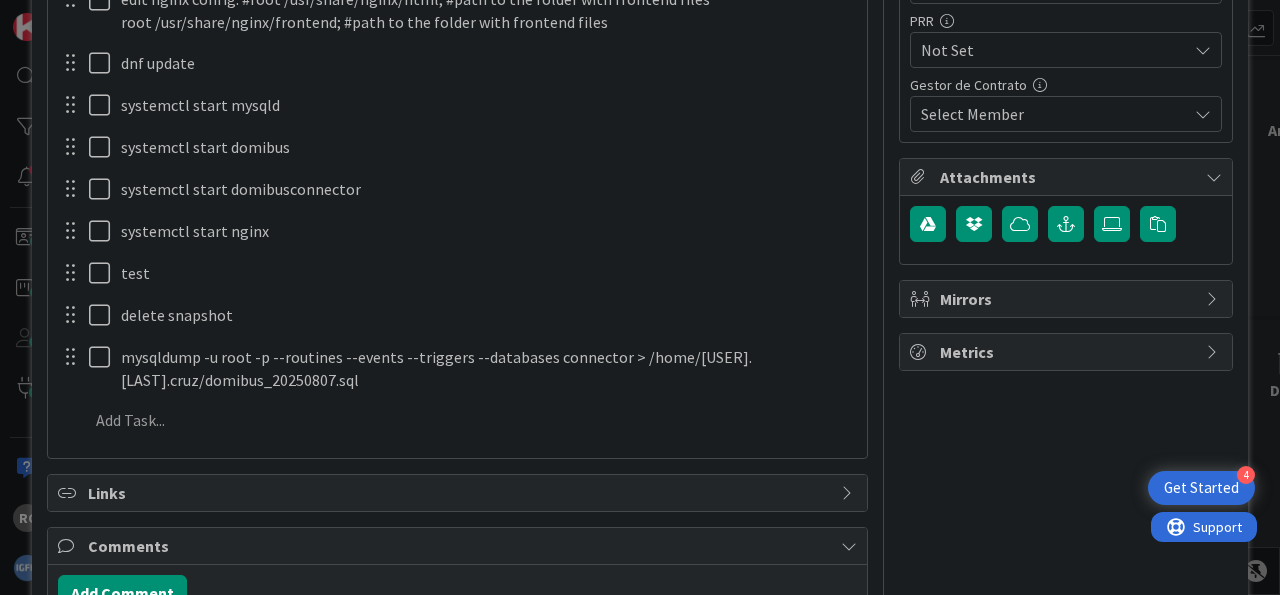 scroll, scrollTop: 576, scrollLeft: 0, axis: vertical 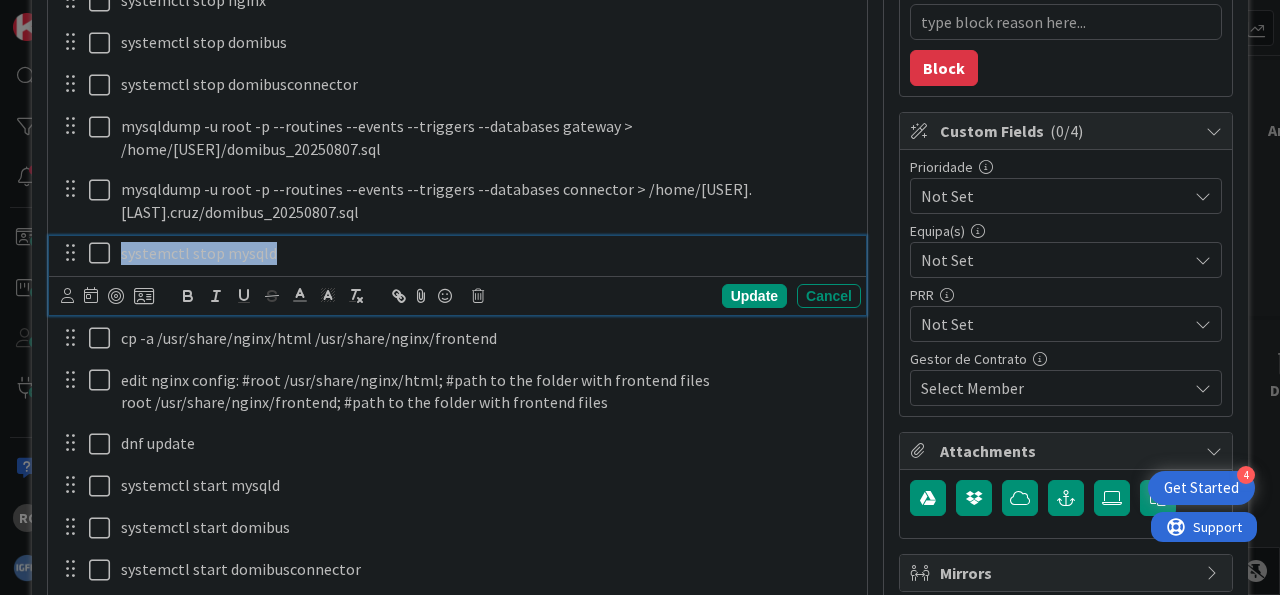 drag, startPoint x: 284, startPoint y: 255, endPoint x: 93, endPoint y: 255, distance: 191 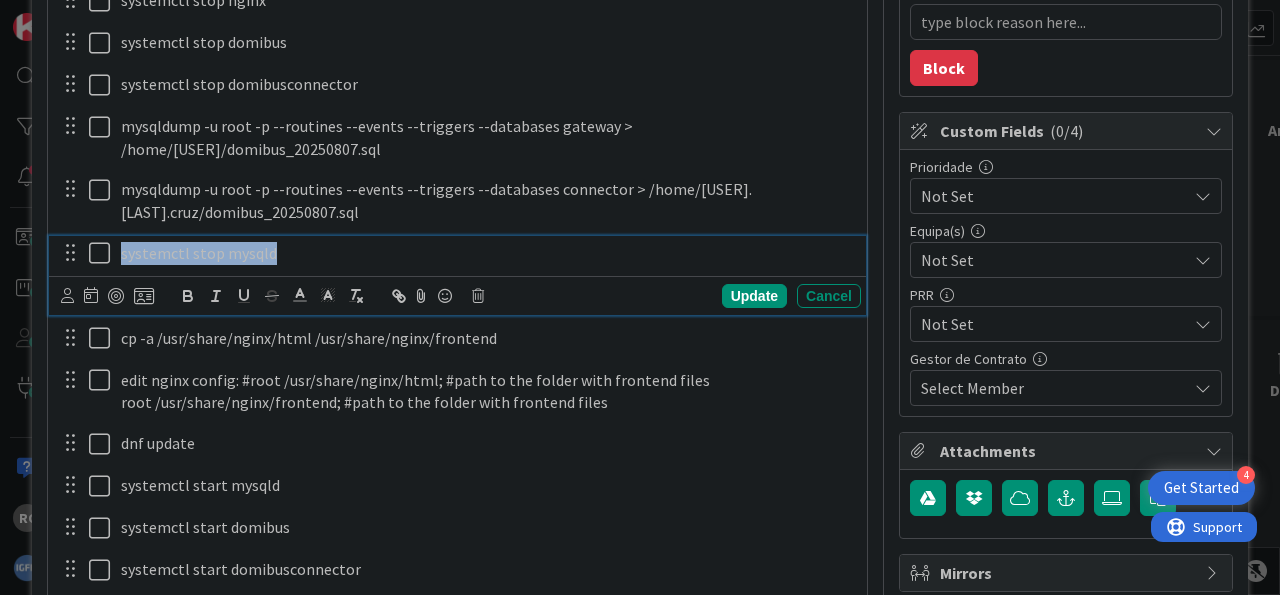 click on "systemctl stop mysqld" at bounding box center [487, 253] 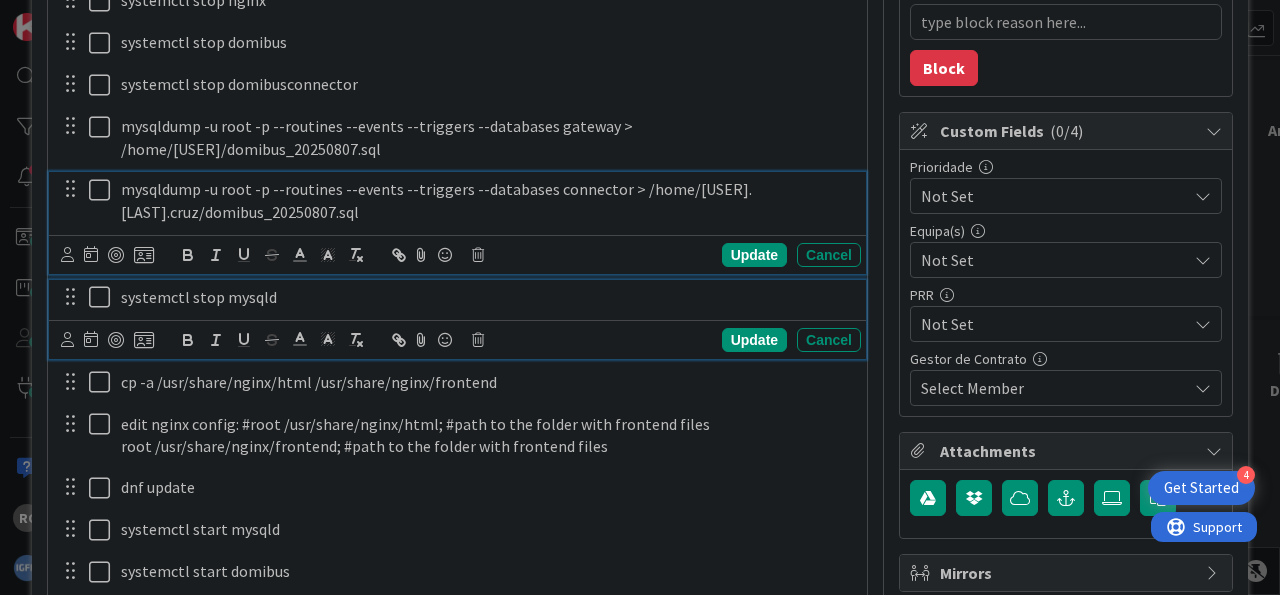 click on "mysqldump -u root -p --routines --events --triggers --databases connector > /home/[USER].[LAST].cruz/domibus_20250807.sql" at bounding box center (487, 200) 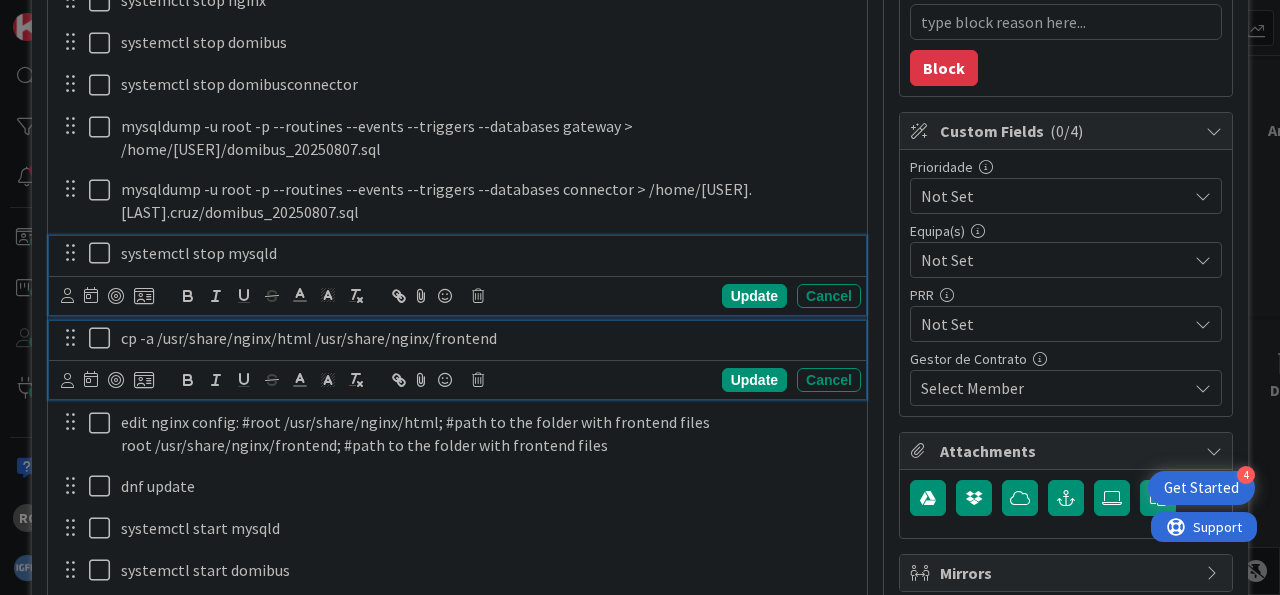 click on "cp -a /usr/share/nginx/html /usr/share/nginx/frontend" at bounding box center [487, 338] 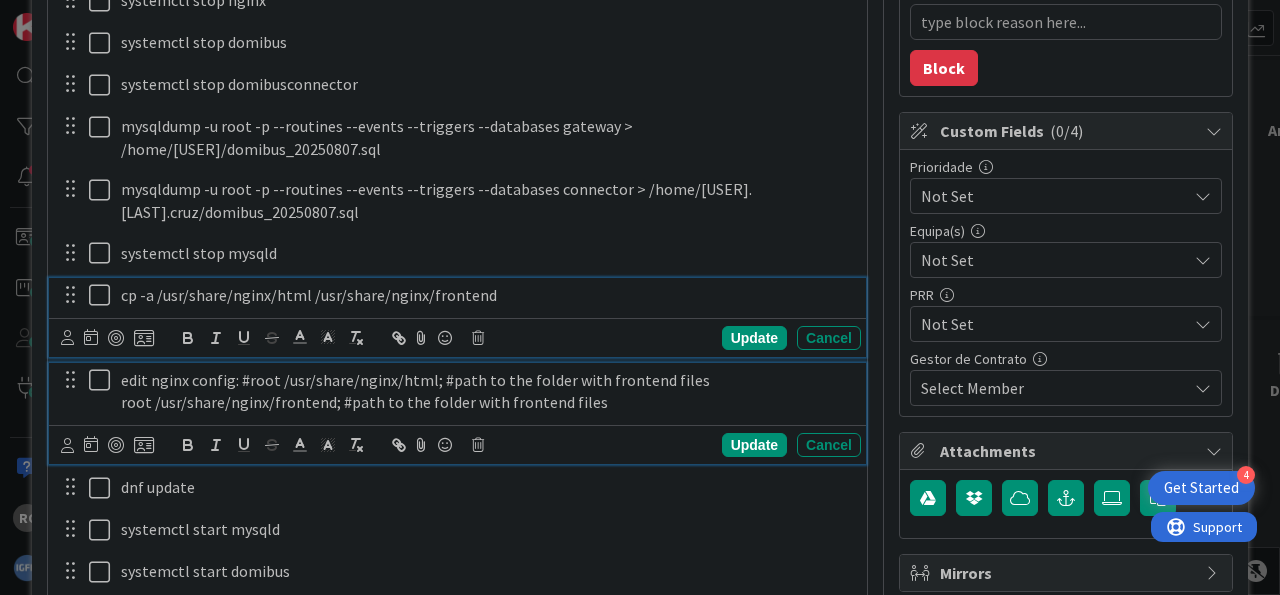 click on "root /usr/share/nginx/frontend; #path to the folder with frontend files" at bounding box center (487, 402) 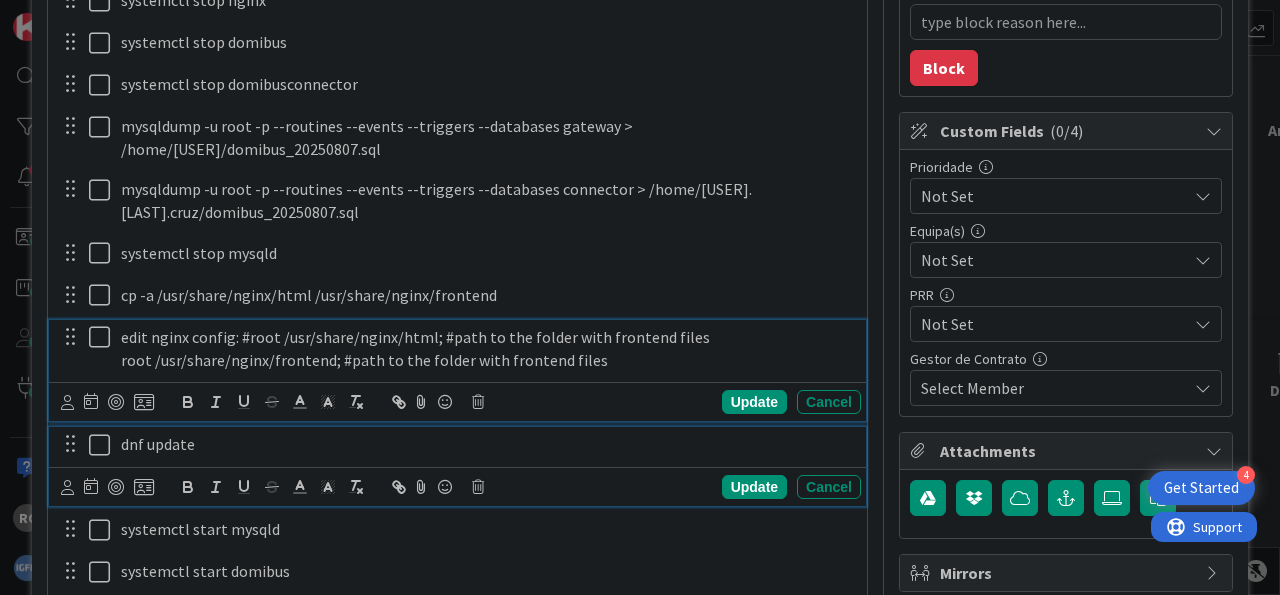 click on "dnf update" at bounding box center (487, 444) 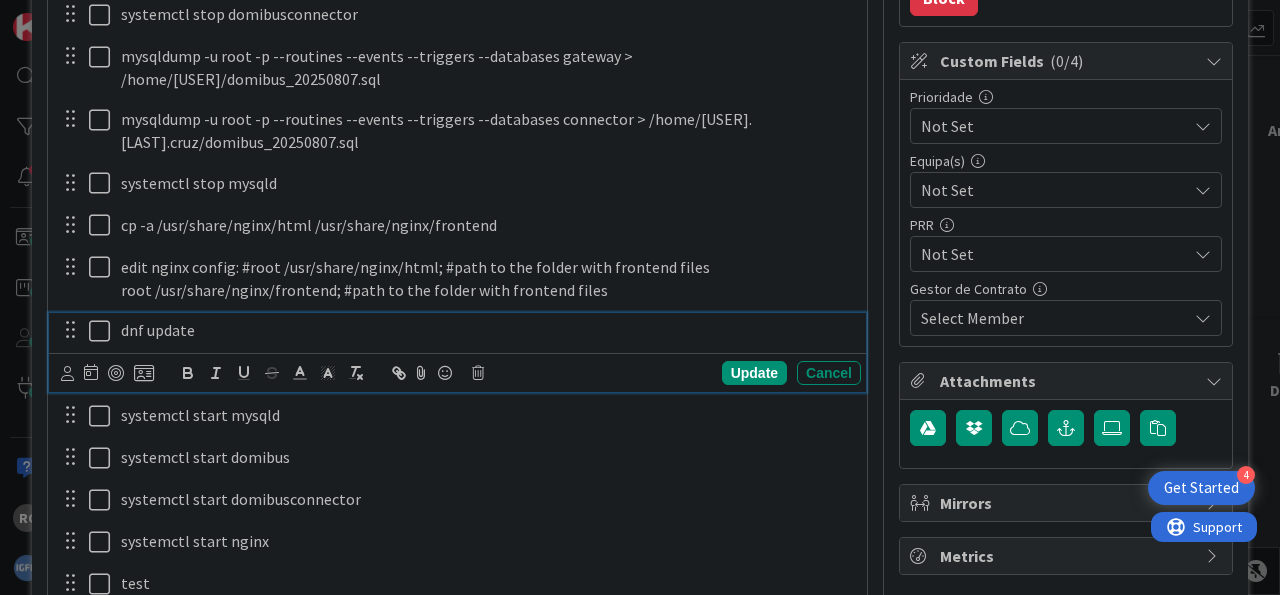 scroll, scrollTop: 573, scrollLeft: 0, axis: vertical 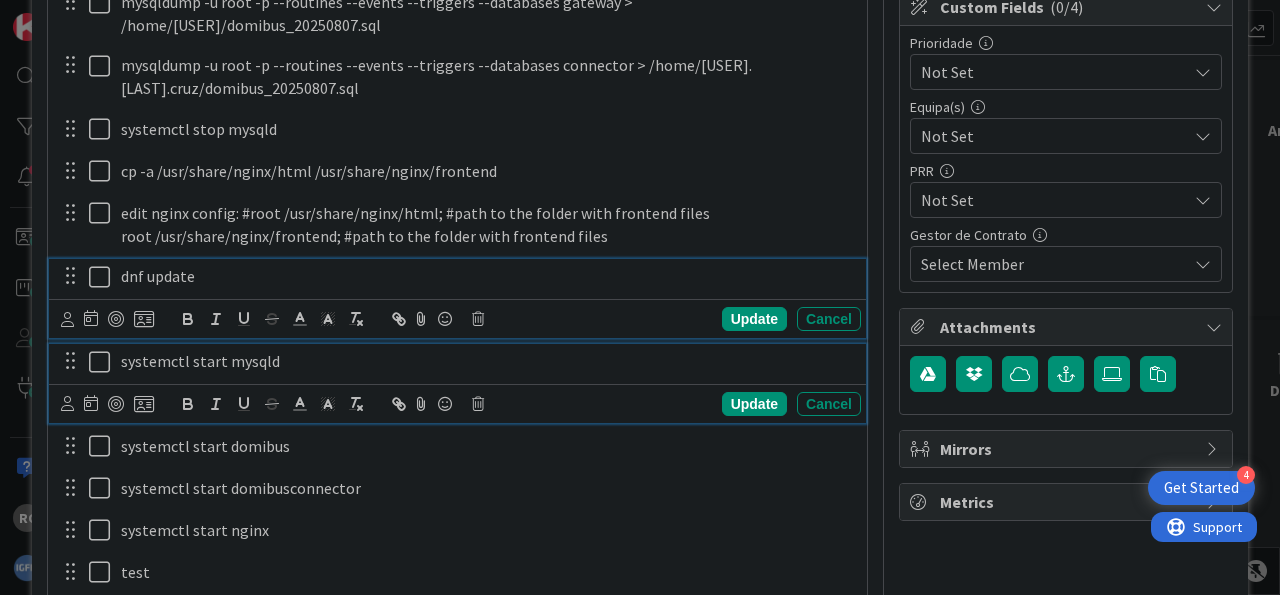 click on "systemctl start mysqld" at bounding box center (487, 361) 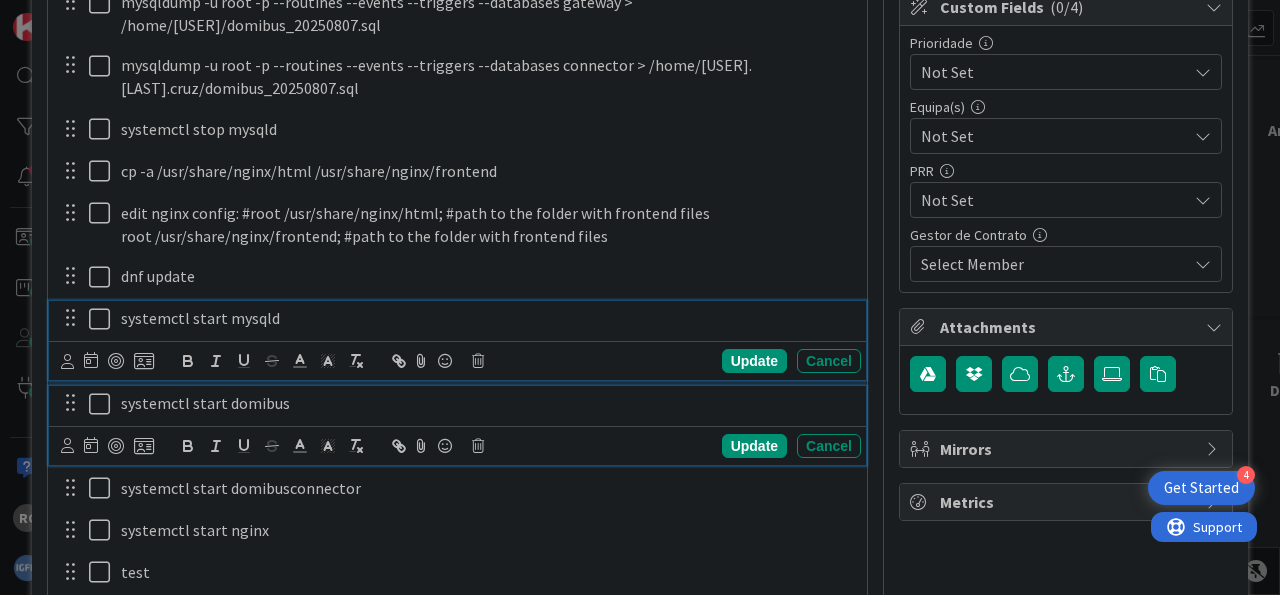 click on "systemctl start domibus" at bounding box center (487, 403) 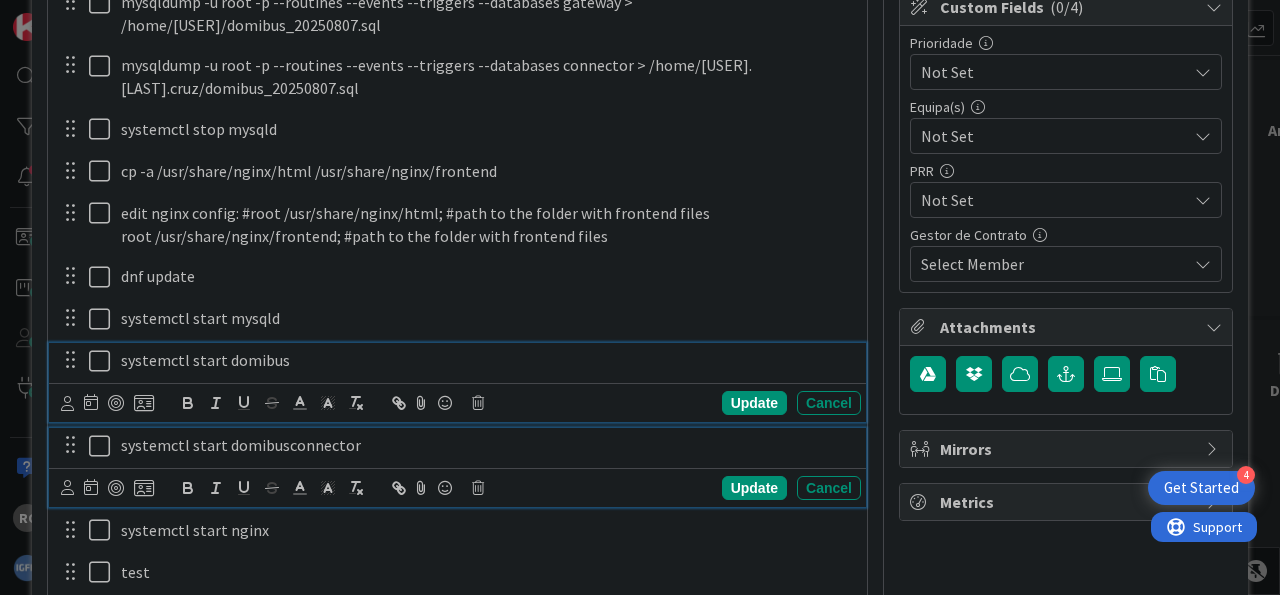 click on "systemctl start domibusconnector" at bounding box center (487, 445) 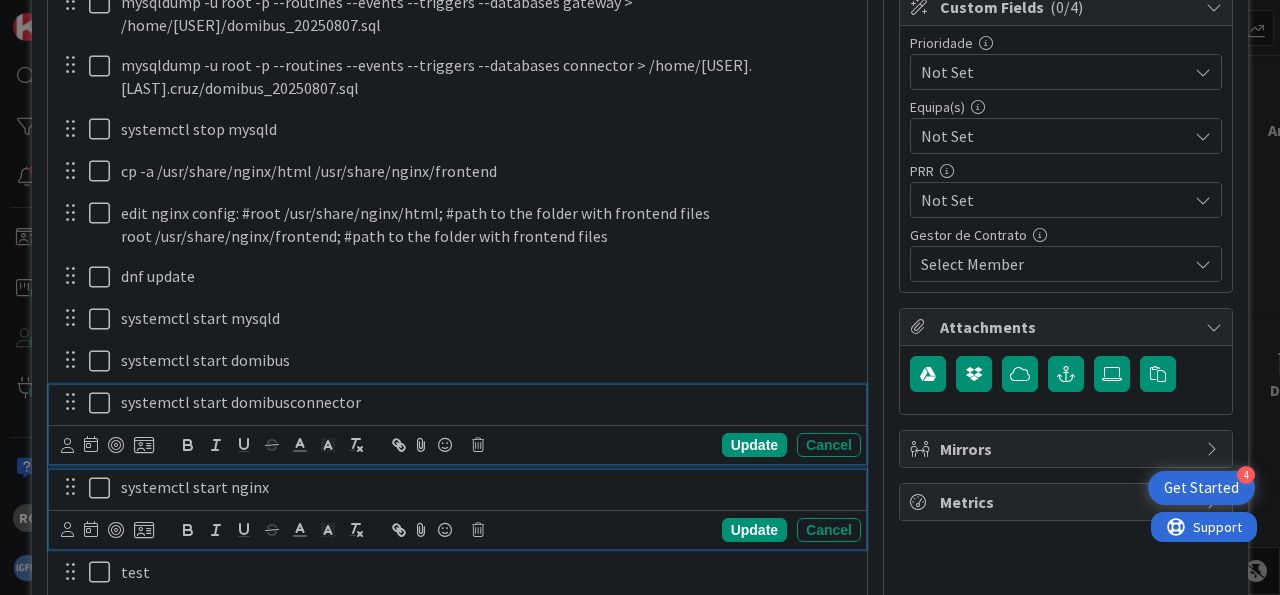 click on "systemctl start nginx" at bounding box center [487, 487] 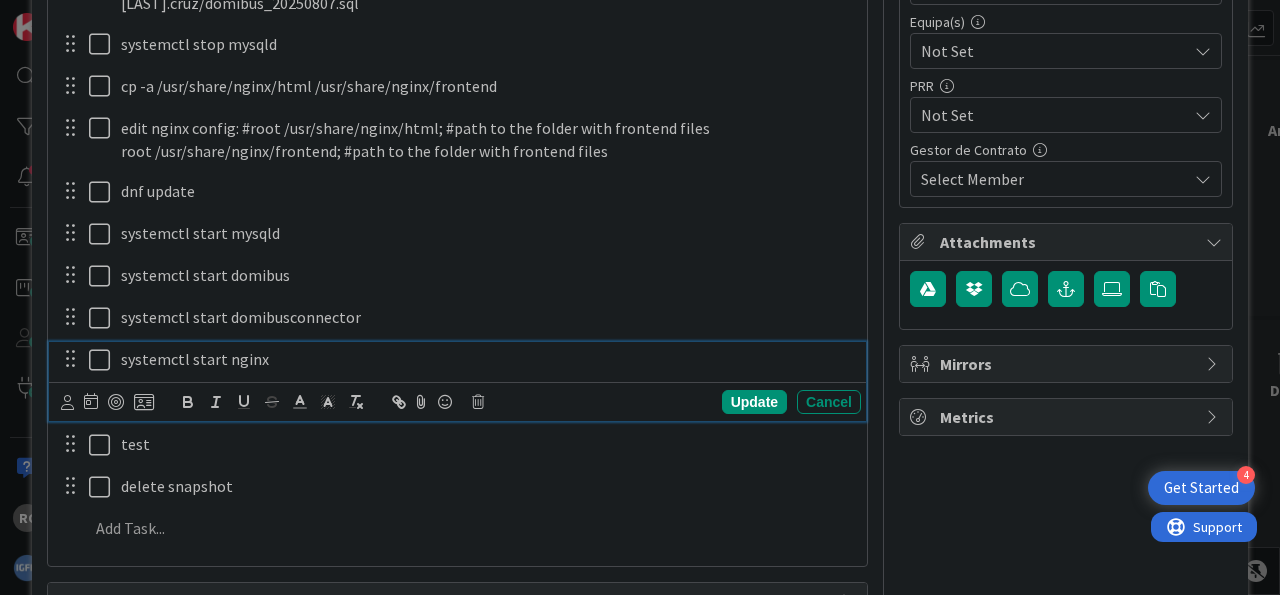 scroll, scrollTop: 697, scrollLeft: 0, axis: vertical 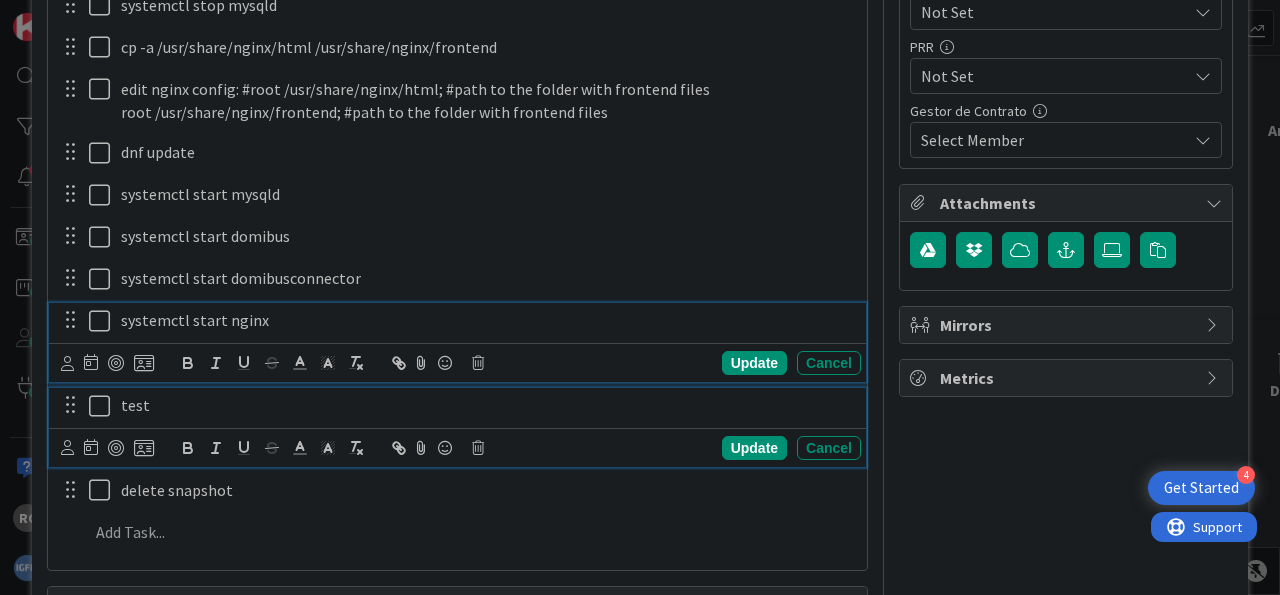 click on "test" at bounding box center (487, 405) 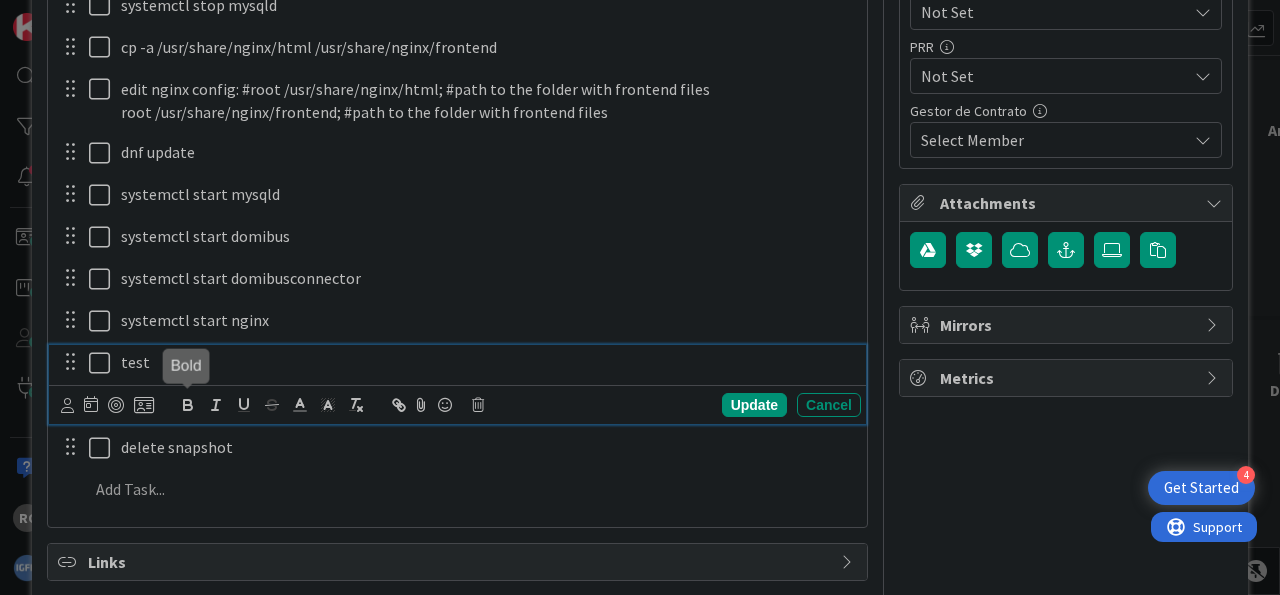 type 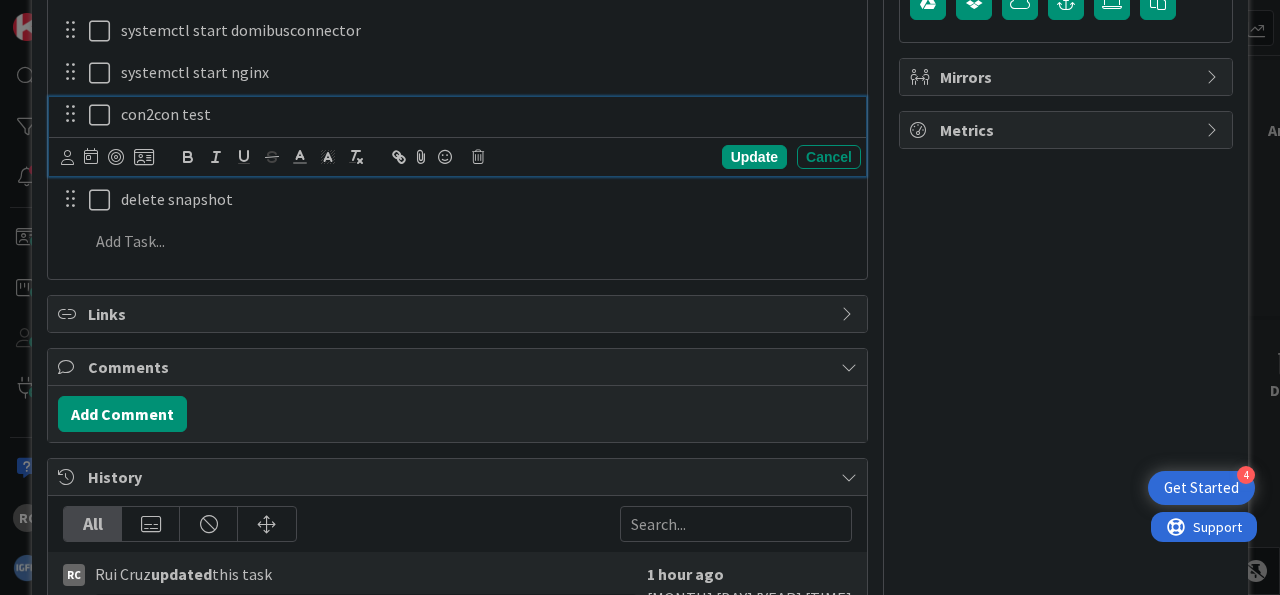 scroll, scrollTop: 821, scrollLeft: 0, axis: vertical 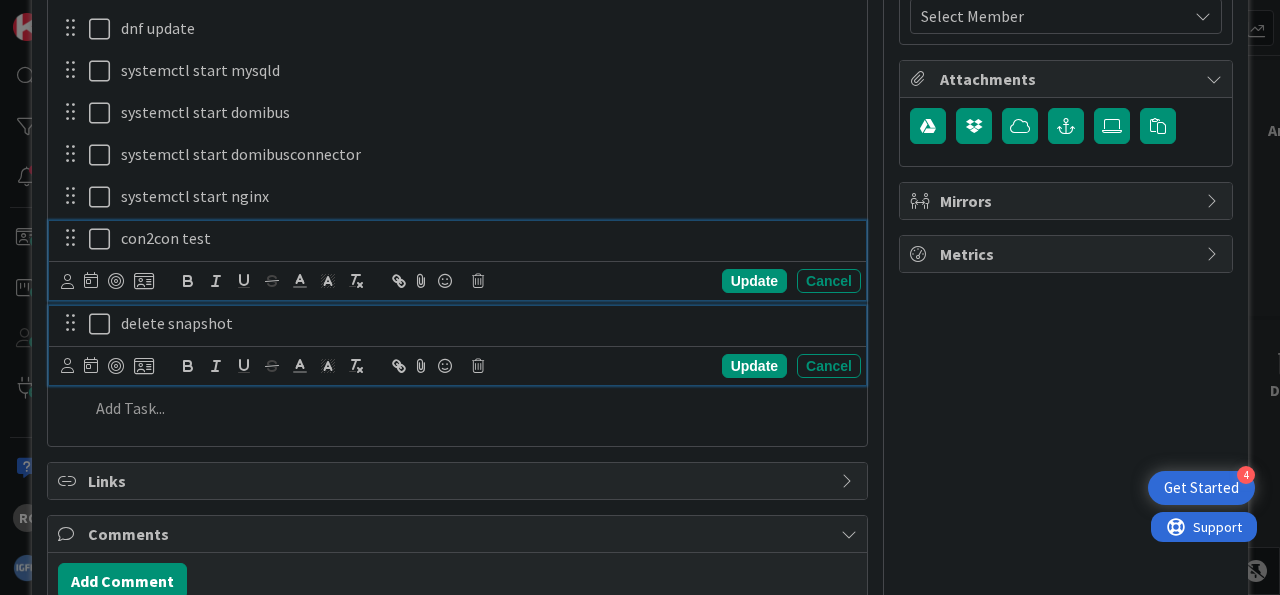 click on "delete snapshot" at bounding box center (487, 323) 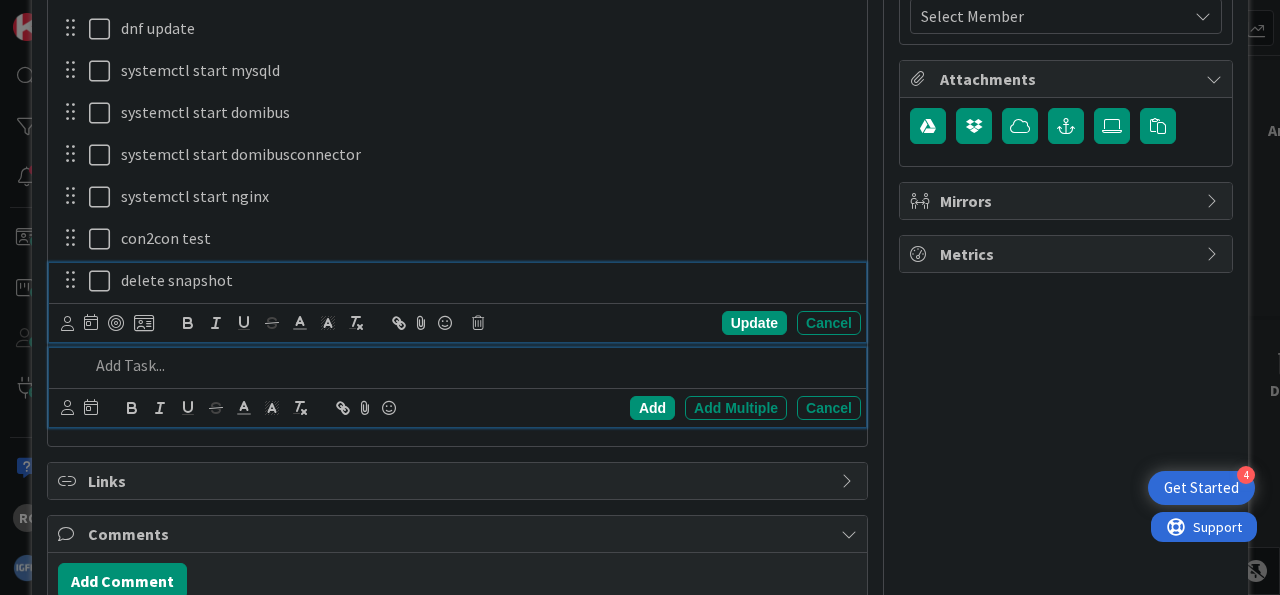 click at bounding box center (471, 365) 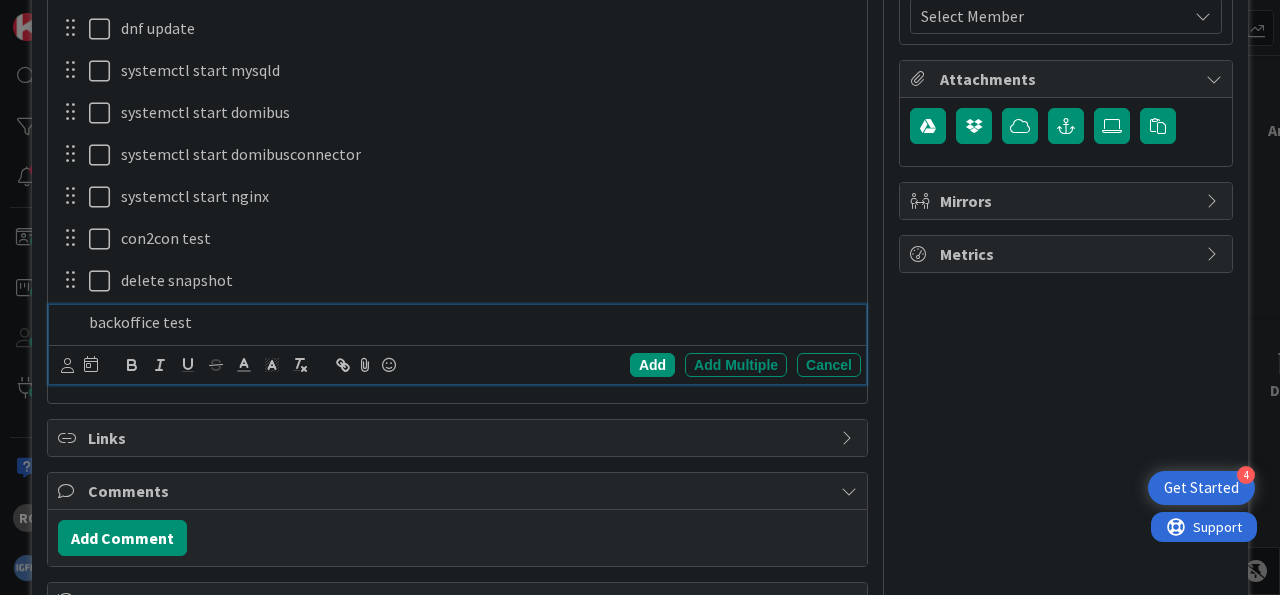 drag, startPoint x: 334, startPoint y: 255, endPoint x: 305, endPoint y: 272, distance: 33.61547 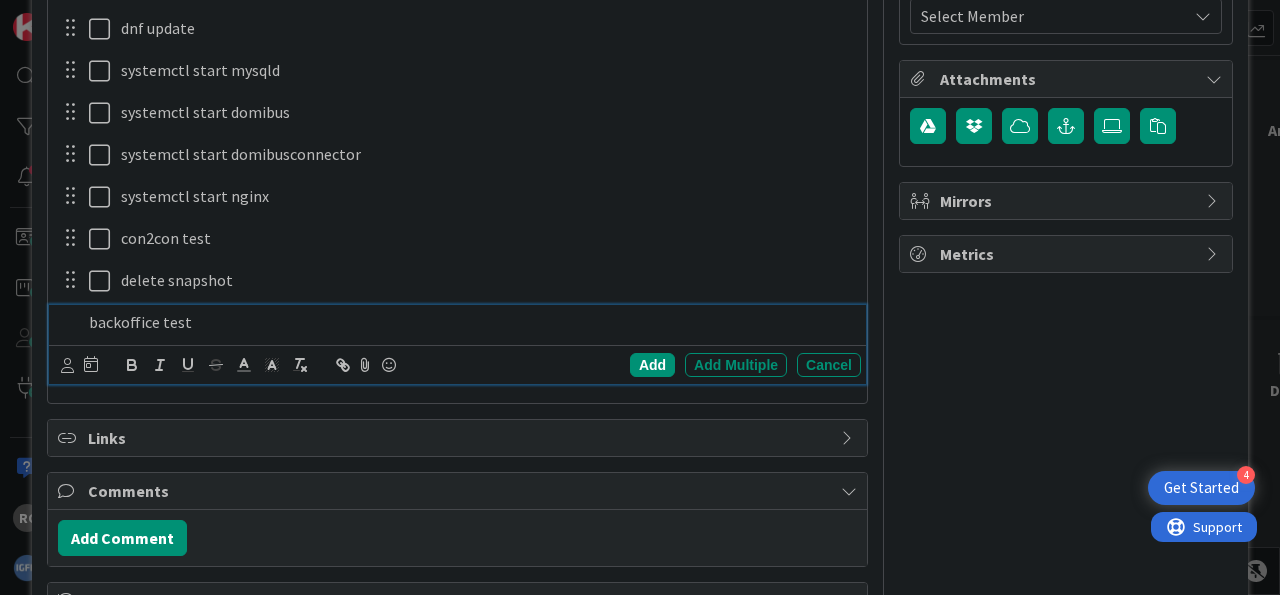 drag, startPoint x: 225, startPoint y: 328, endPoint x: 115, endPoint y: 341, distance: 110.76552 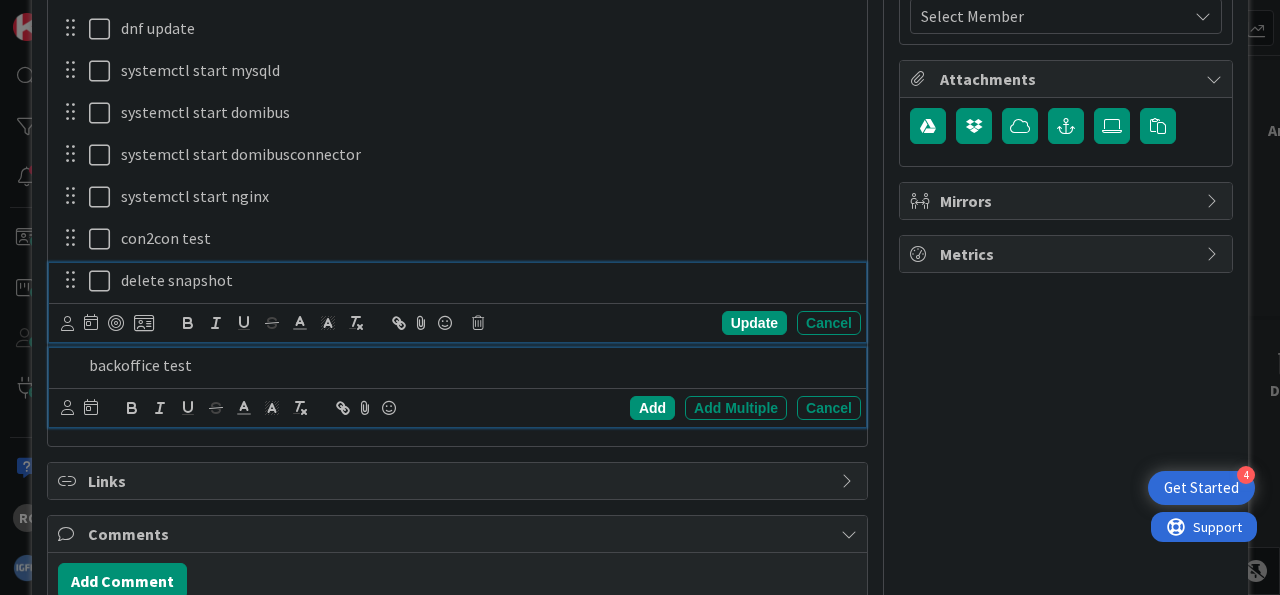 click on "delete snapshot" at bounding box center (487, 280) 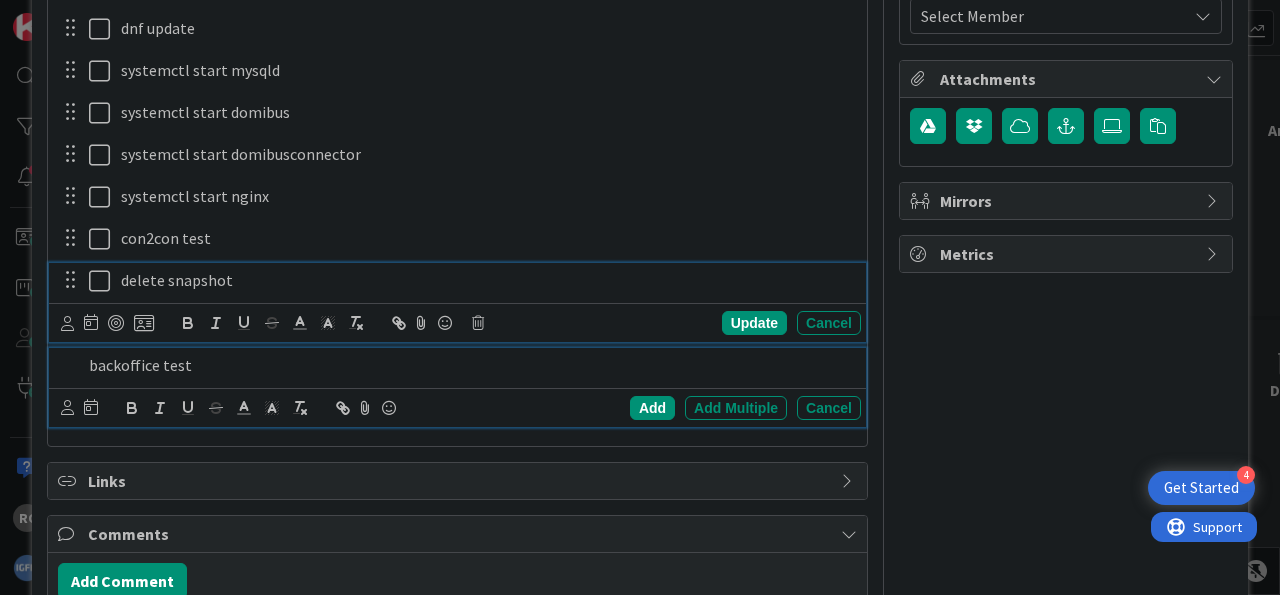 click on "backoffice test" at bounding box center (471, 365) 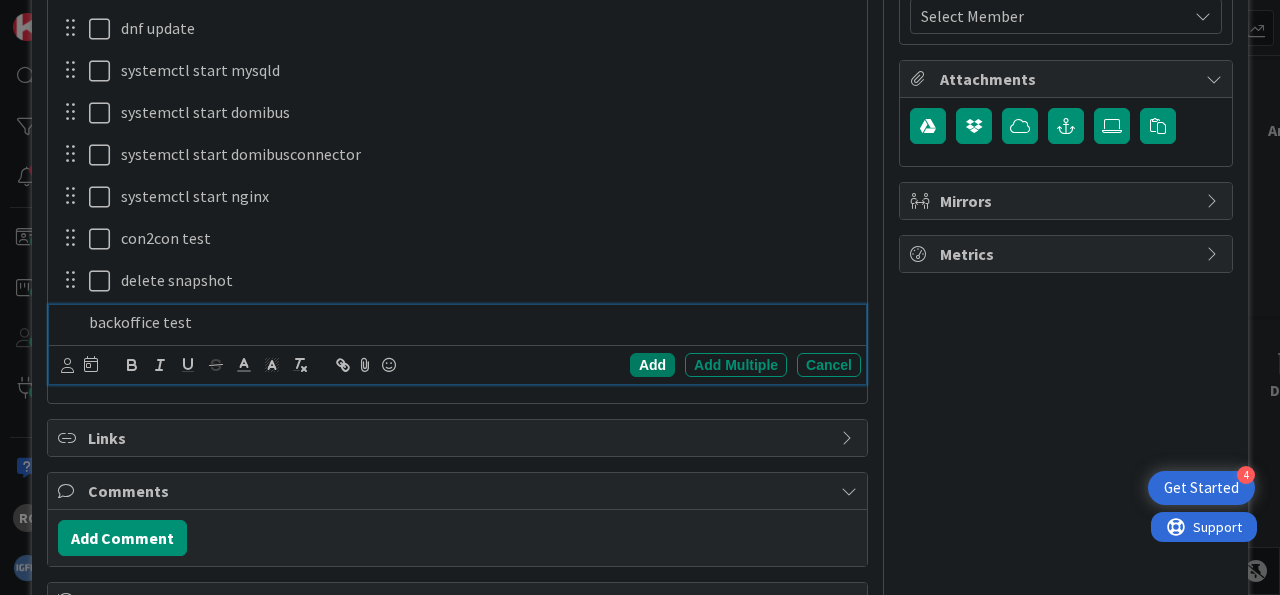 click on "Add" at bounding box center [652, 365] 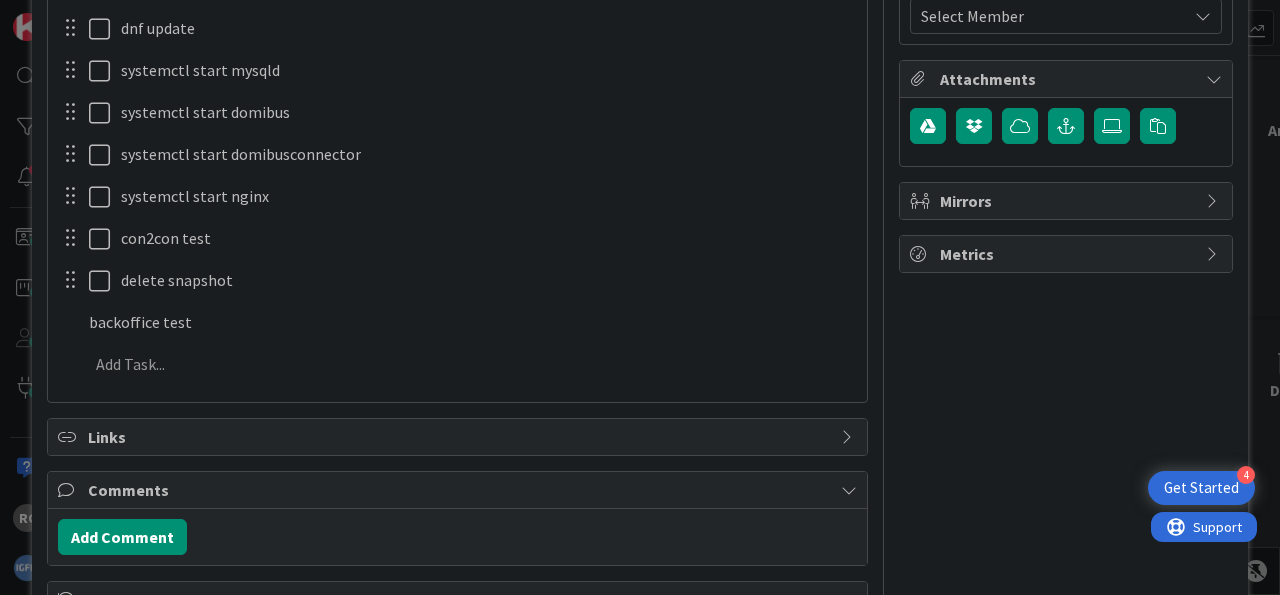 type on "x" 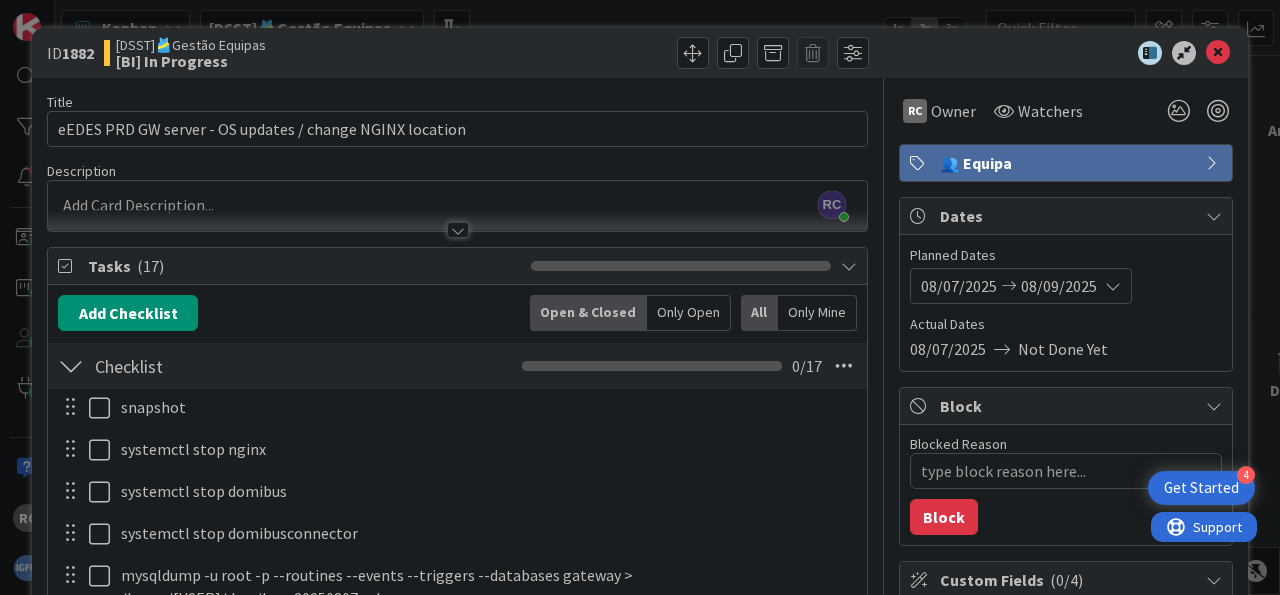 scroll, scrollTop: 0, scrollLeft: 0, axis: both 